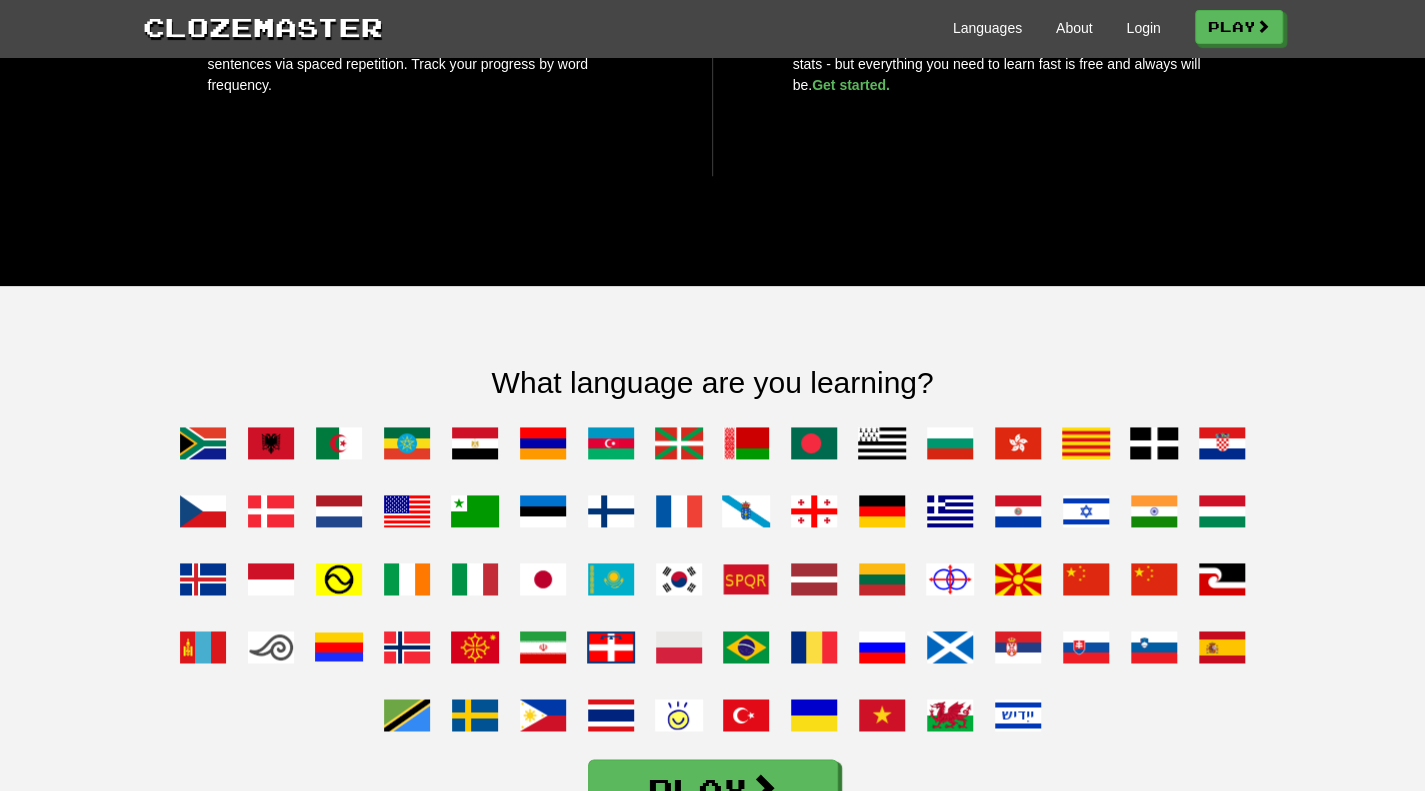 scroll, scrollTop: 1600, scrollLeft: 0, axis: vertical 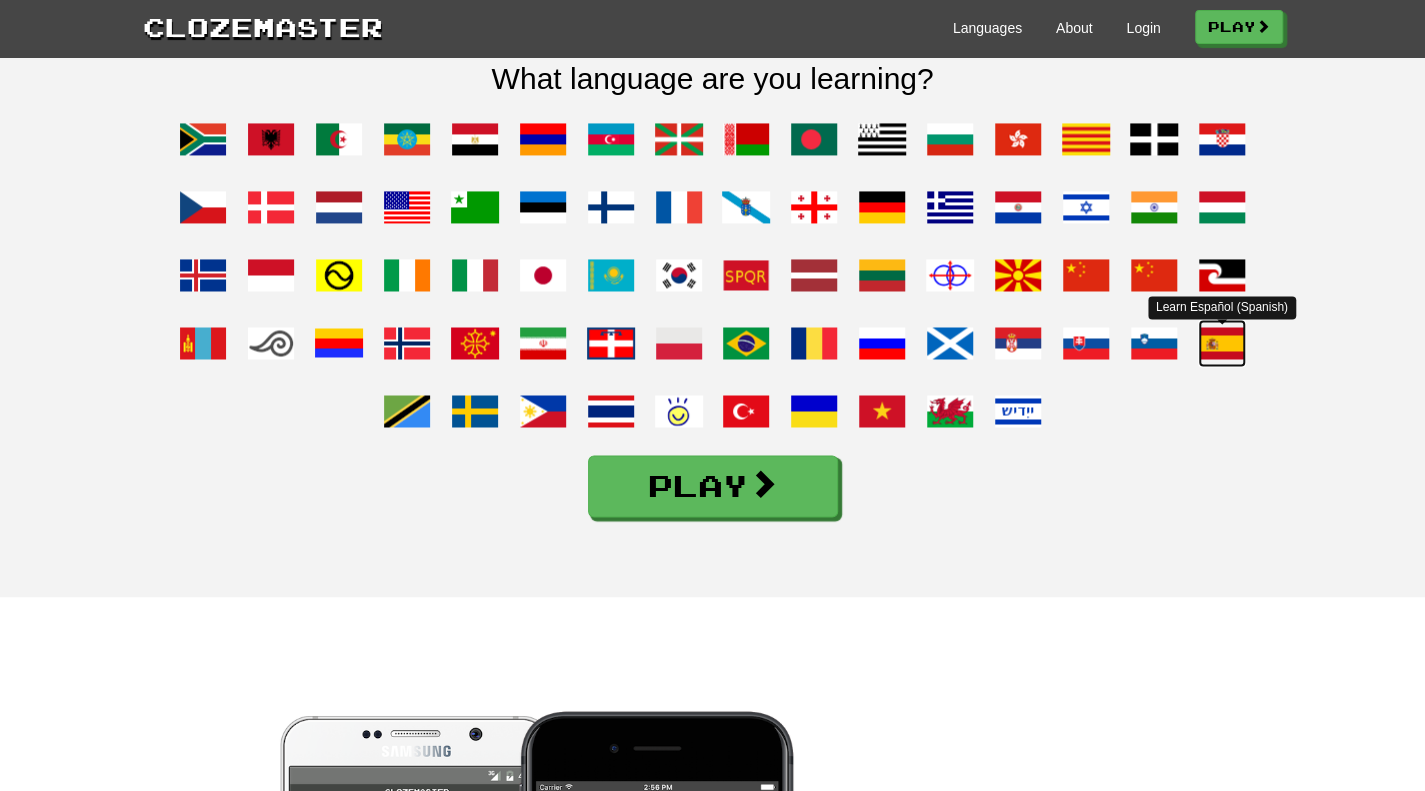click at bounding box center [1222, 343] 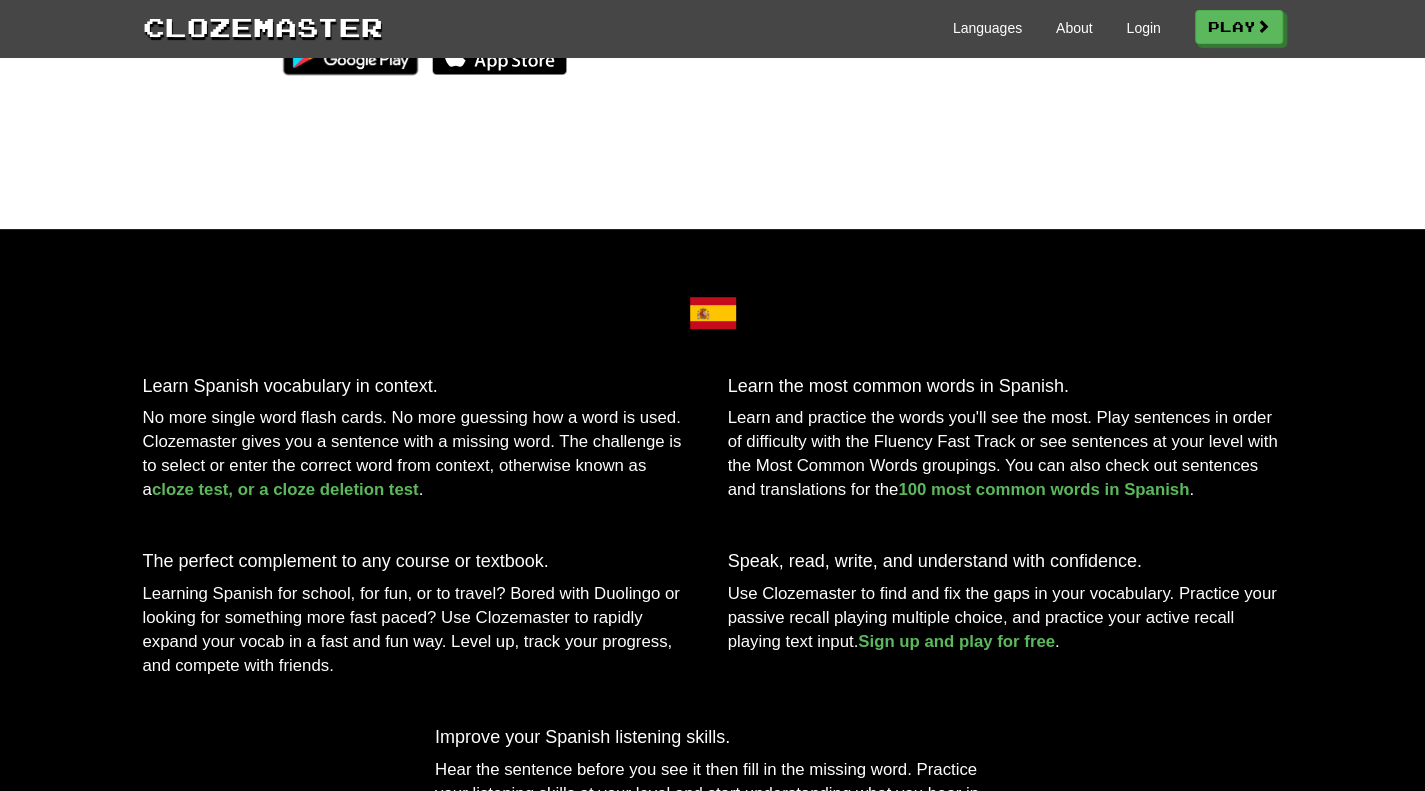 scroll, scrollTop: 0, scrollLeft: 0, axis: both 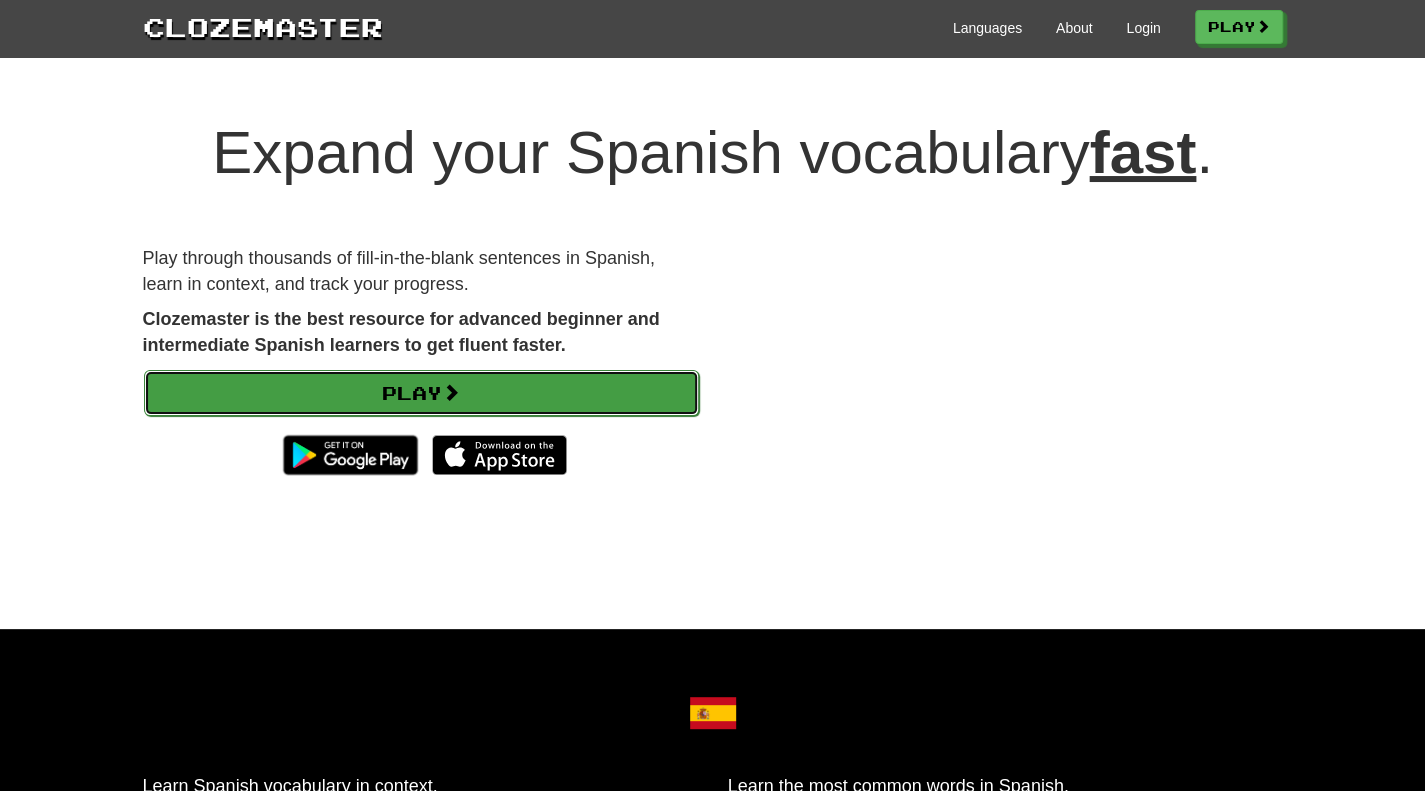 click on "Play" at bounding box center [421, 393] 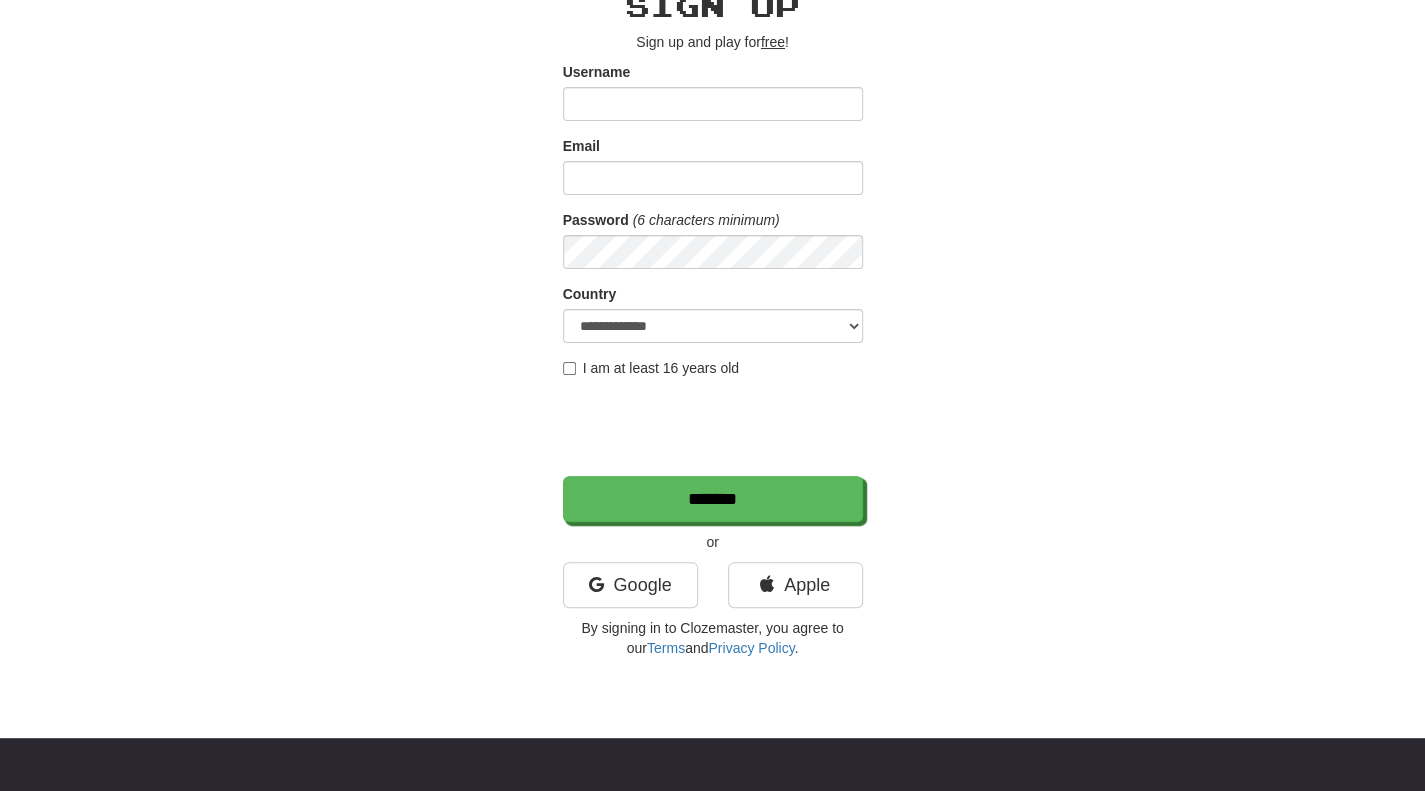 scroll, scrollTop: 0, scrollLeft: 0, axis: both 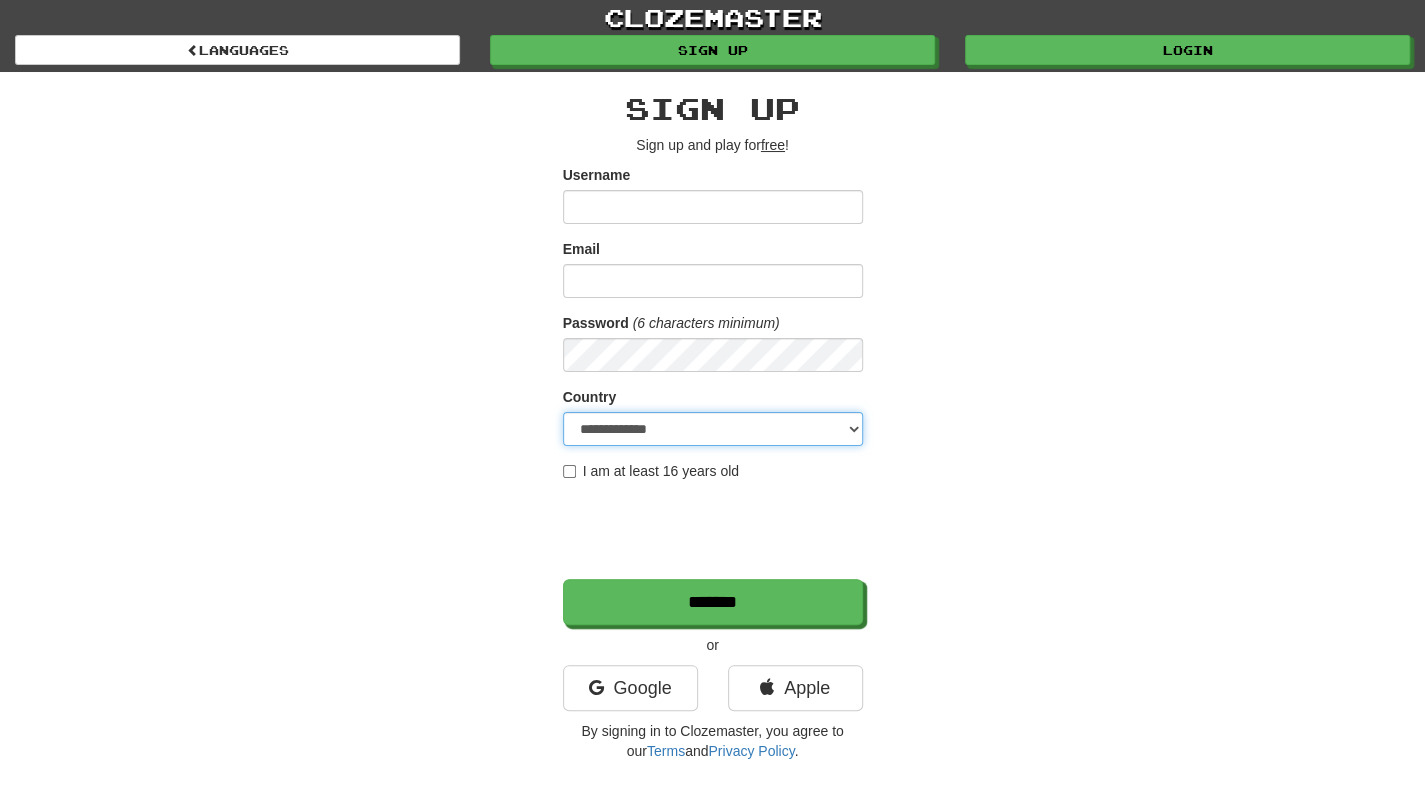 click on "**********" at bounding box center (713, 429) 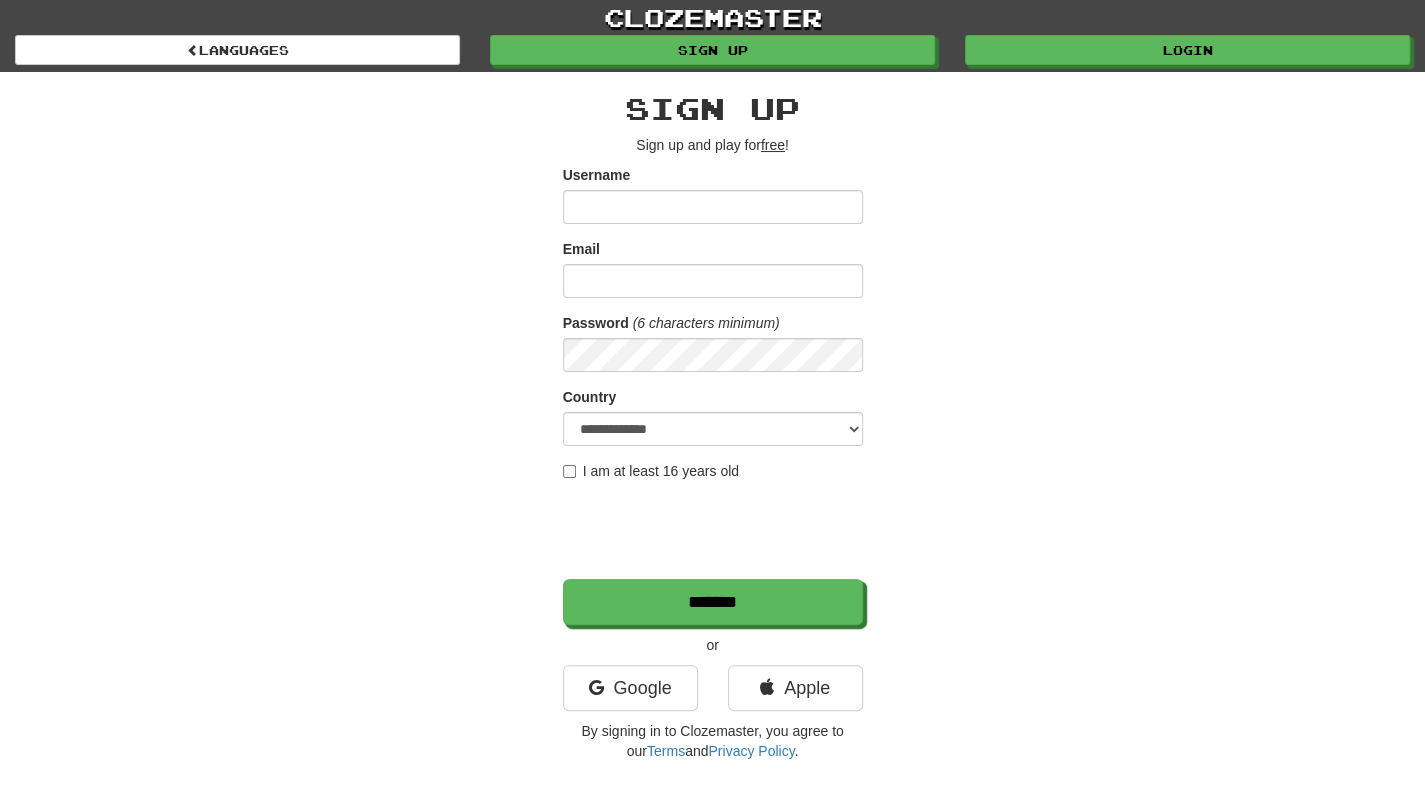 click on "**********" at bounding box center (713, 421) 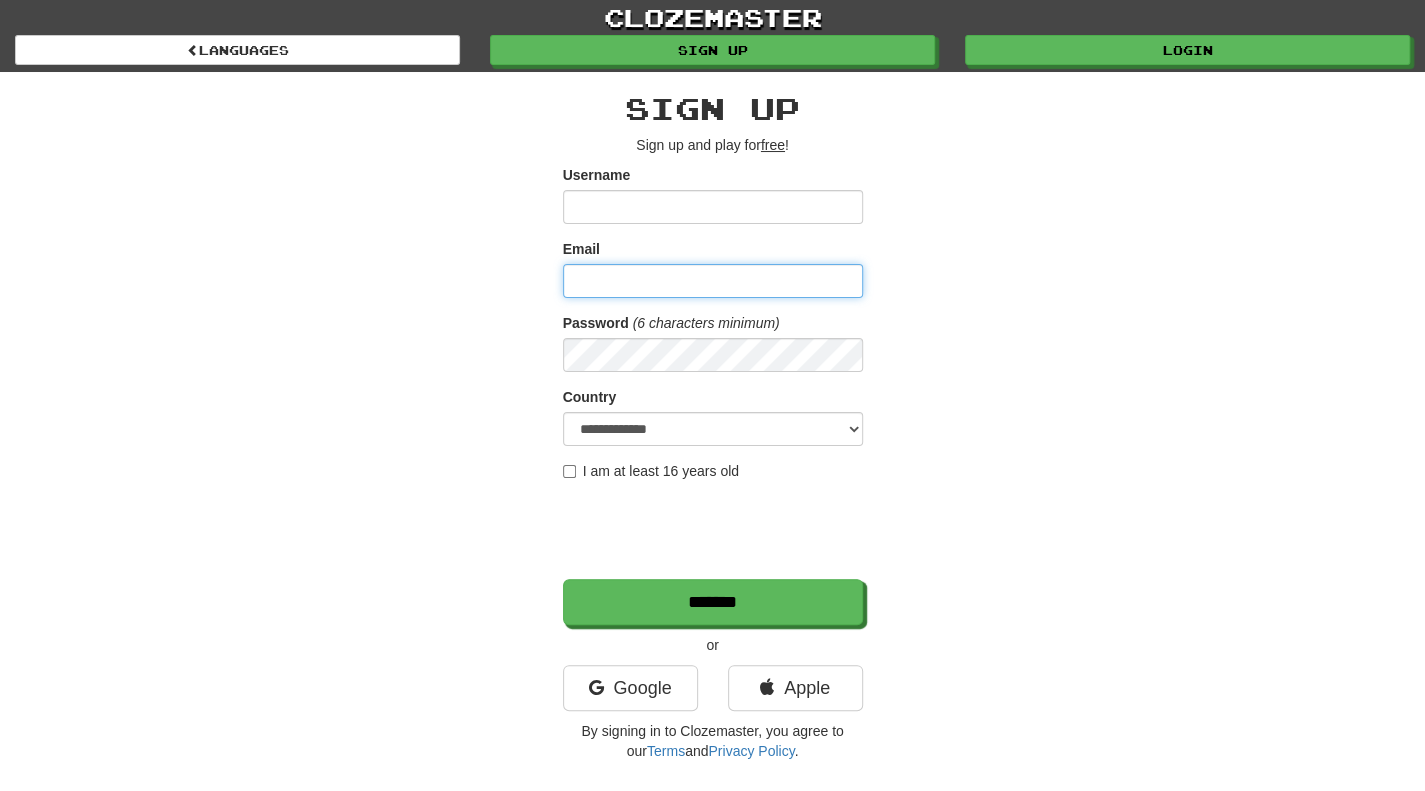 drag, startPoint x: 689, startPoint y: 277, endPoint x: 692, endPoint y: 256, distance: 21.213203 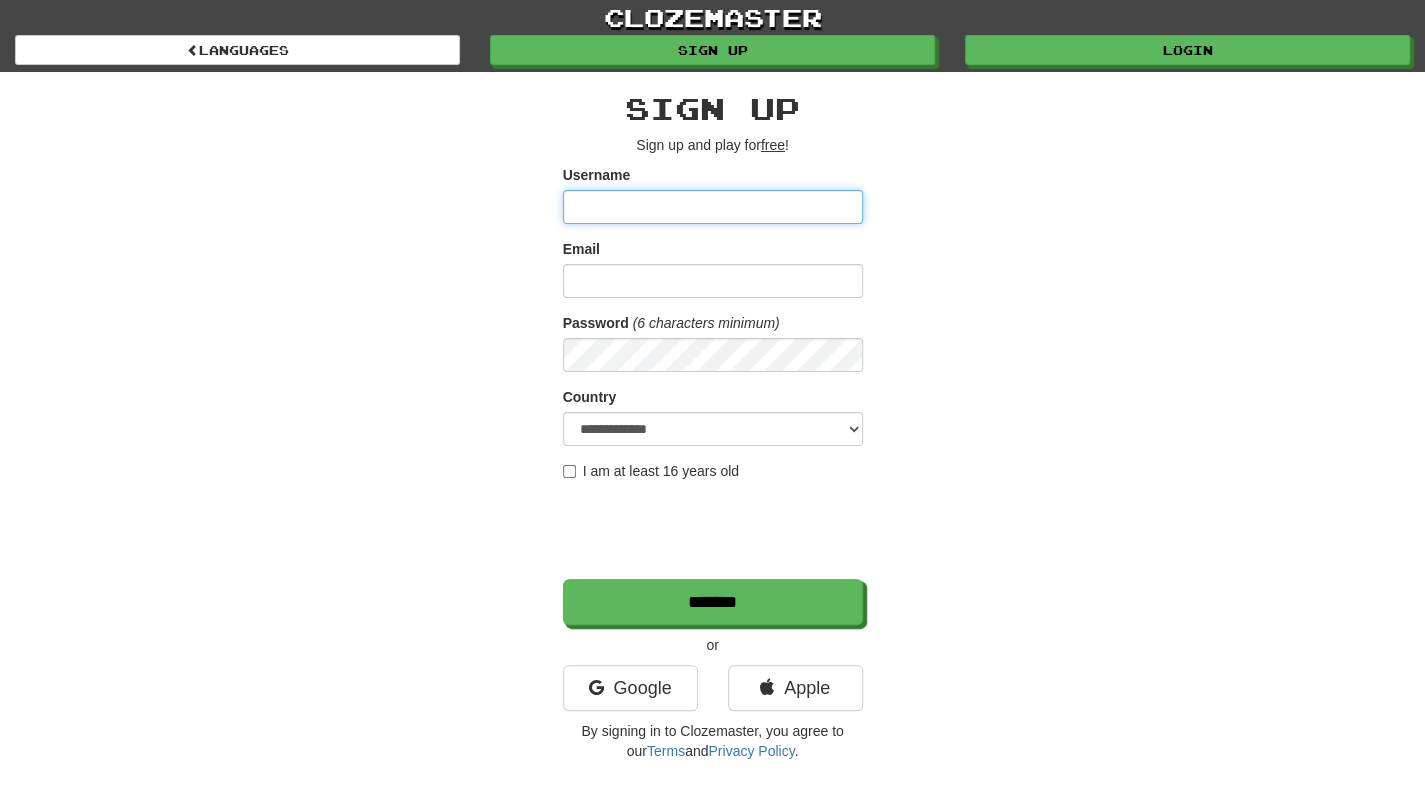 click on "Username" at bounding box center (713, 207) 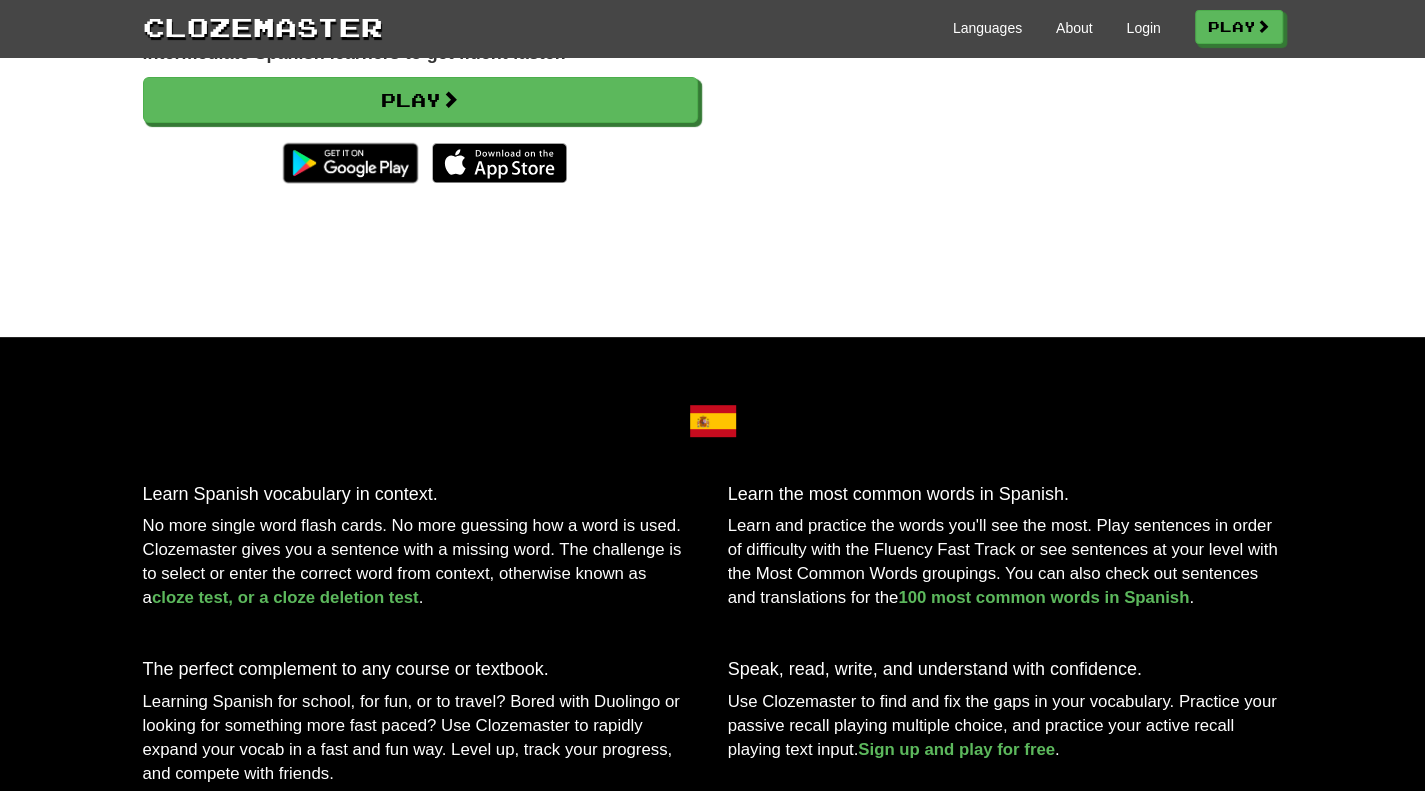 scroll, scrollTop: 600, scrollLeft: 0, axis: vertical 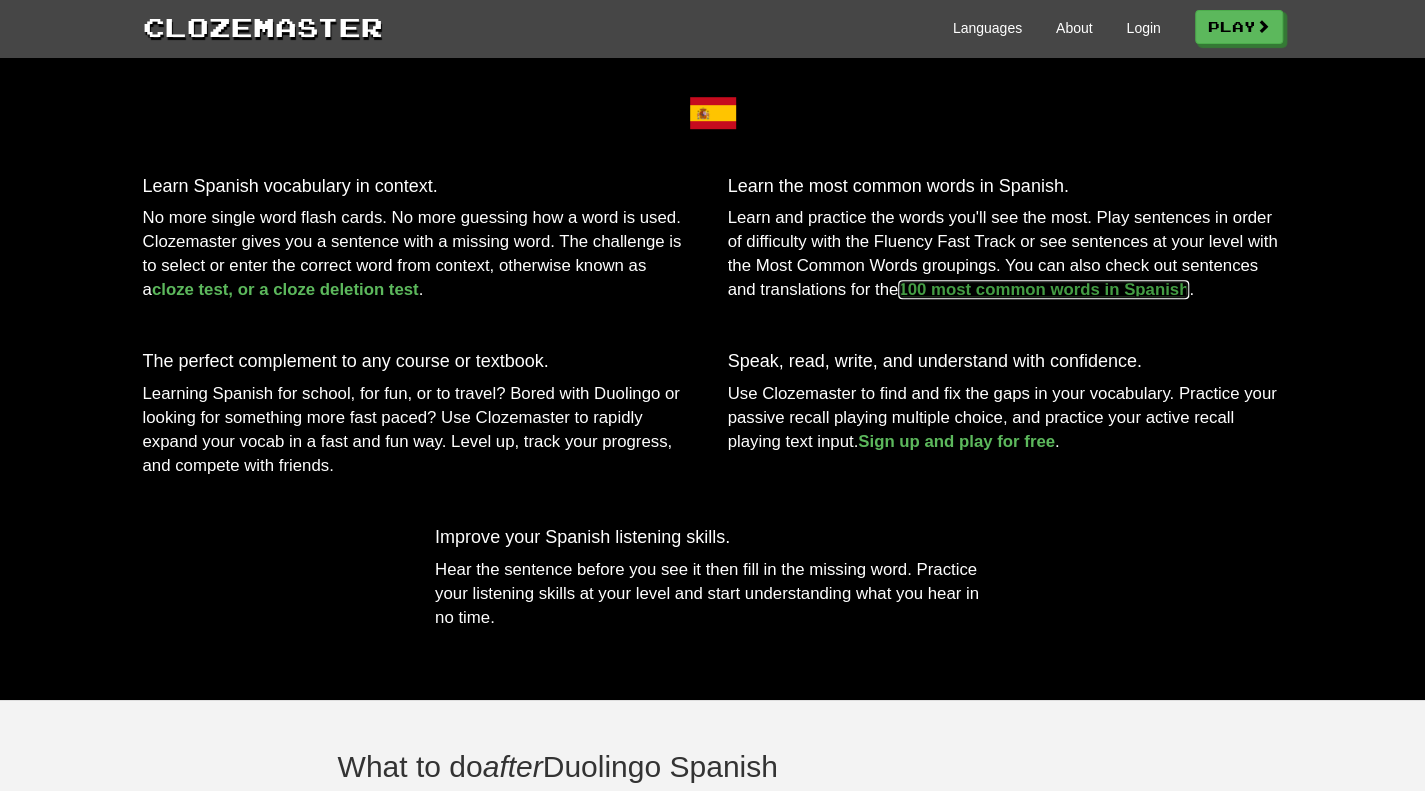 click on "100 most common words in Spanish" at bounding box center [1043, 289] 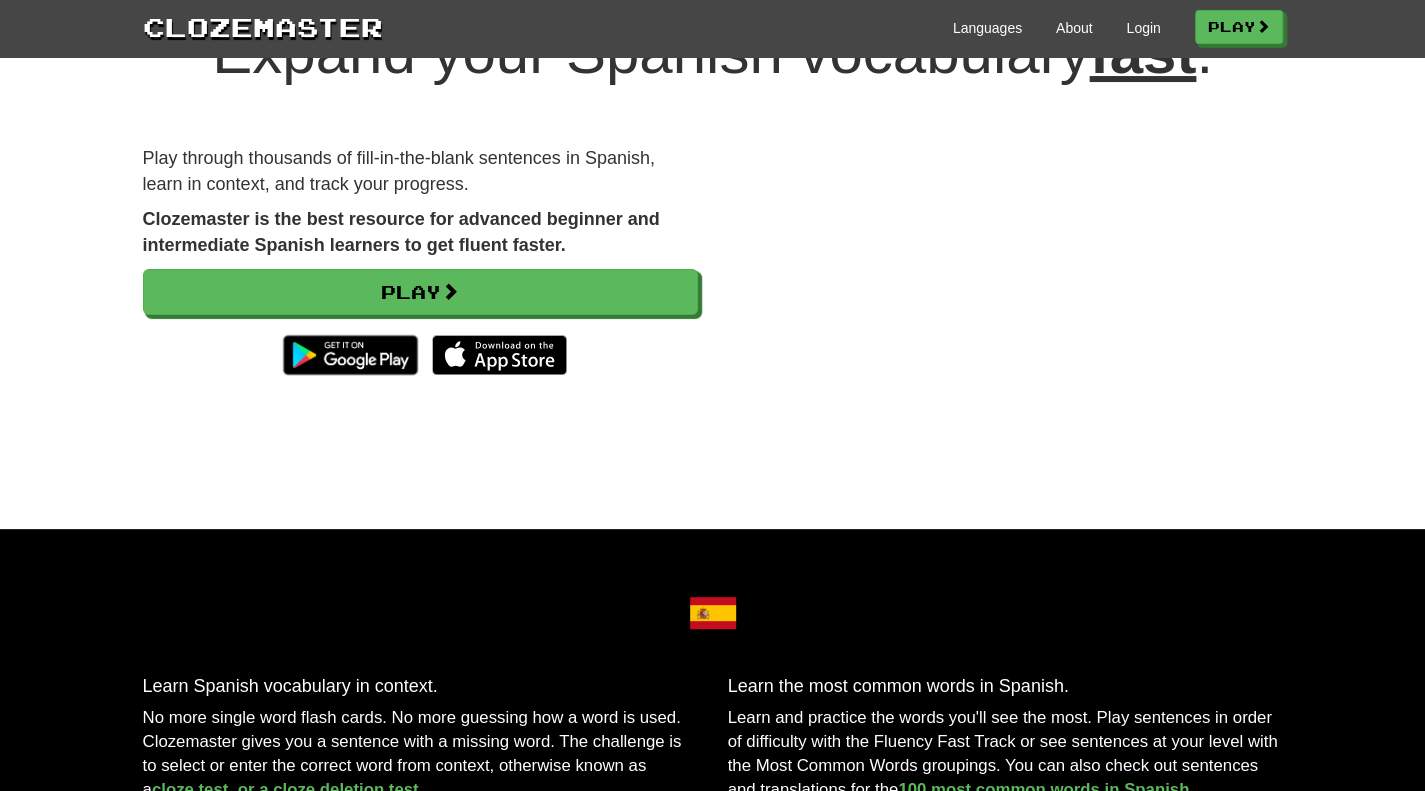 scroll, scrollTop: 0, scrollLeft: 0, axis: both 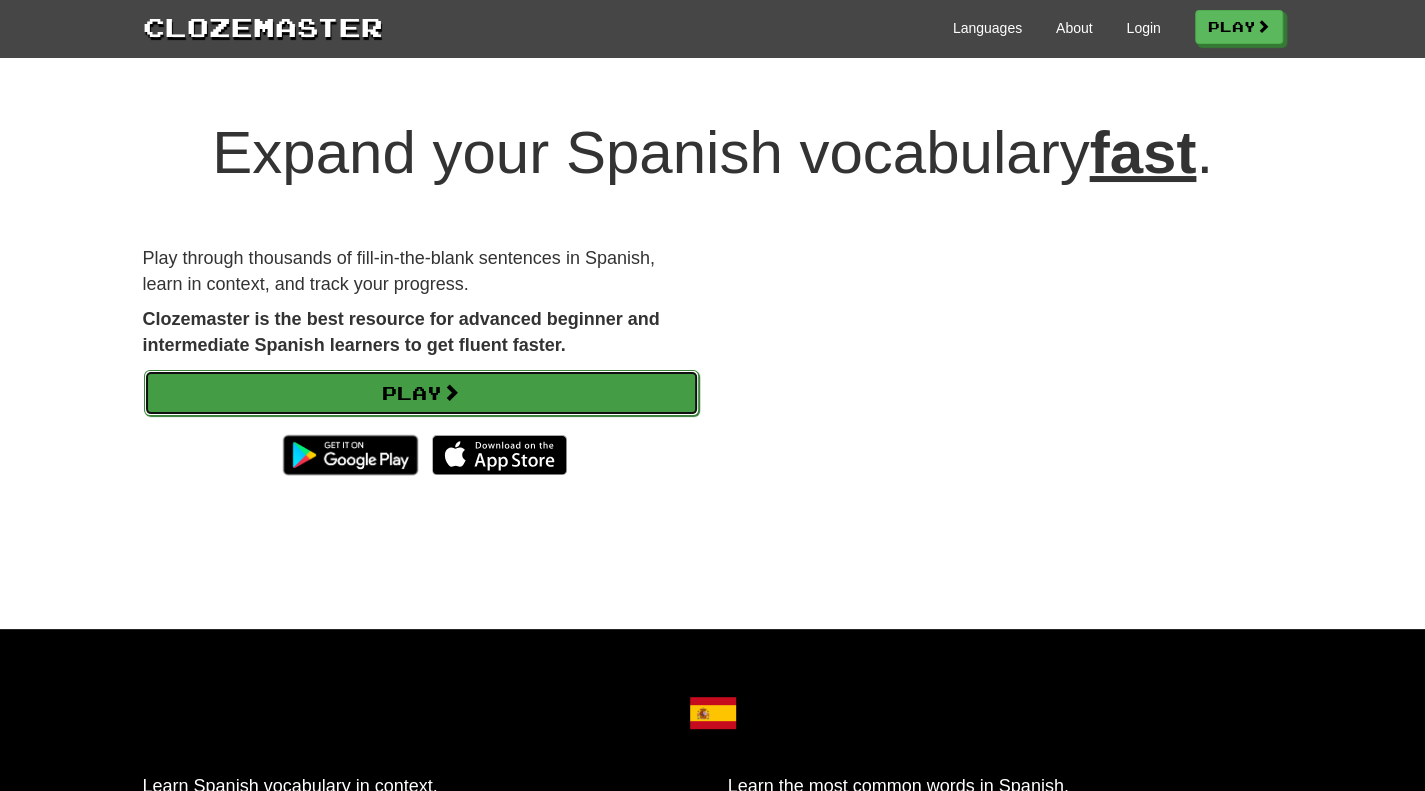 click on "Play" at bounding box center [421, 393] 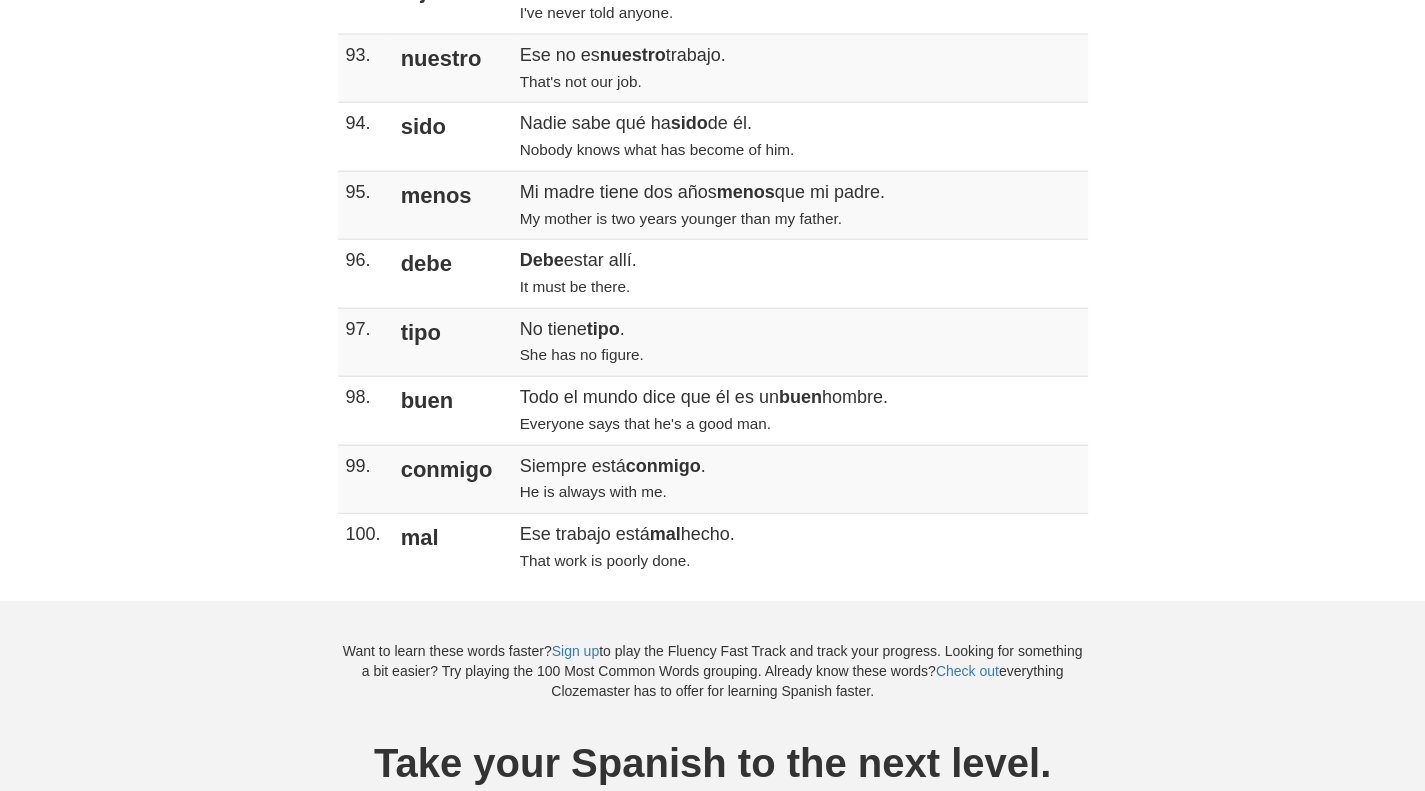 scroll, scrollTop: 6600, scrollLeft: 0, axis: vertical 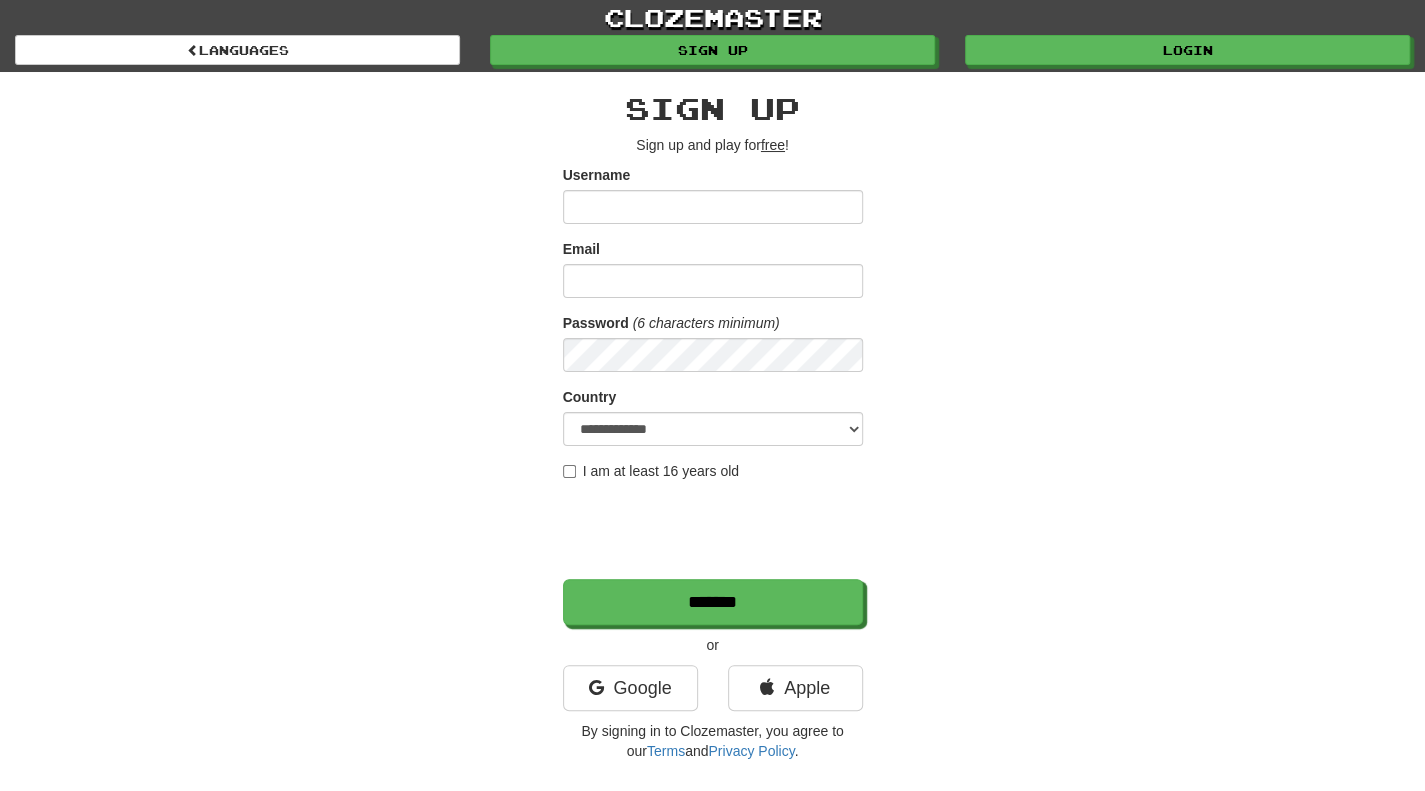 click on "Username" at bounding box center [713, 207] 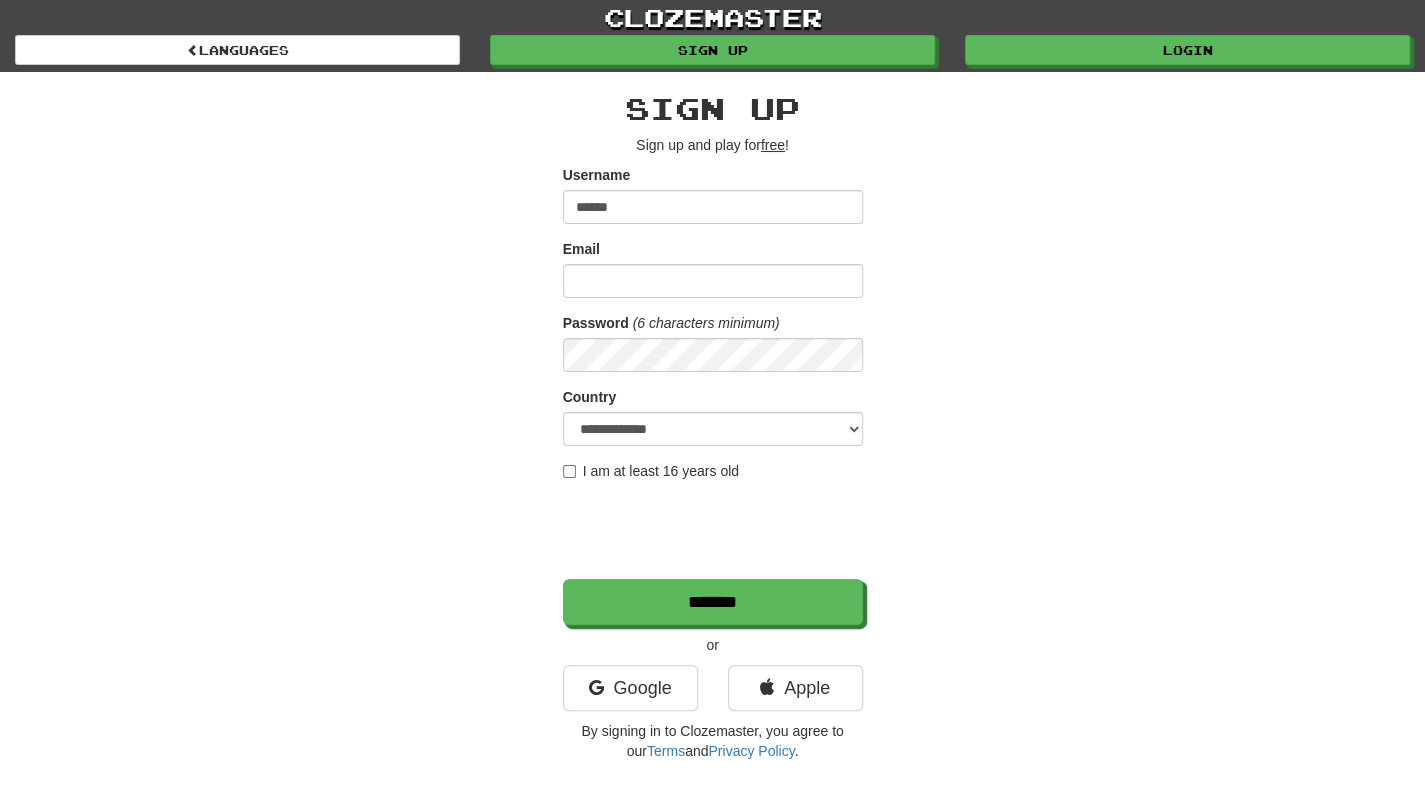 type on "******" 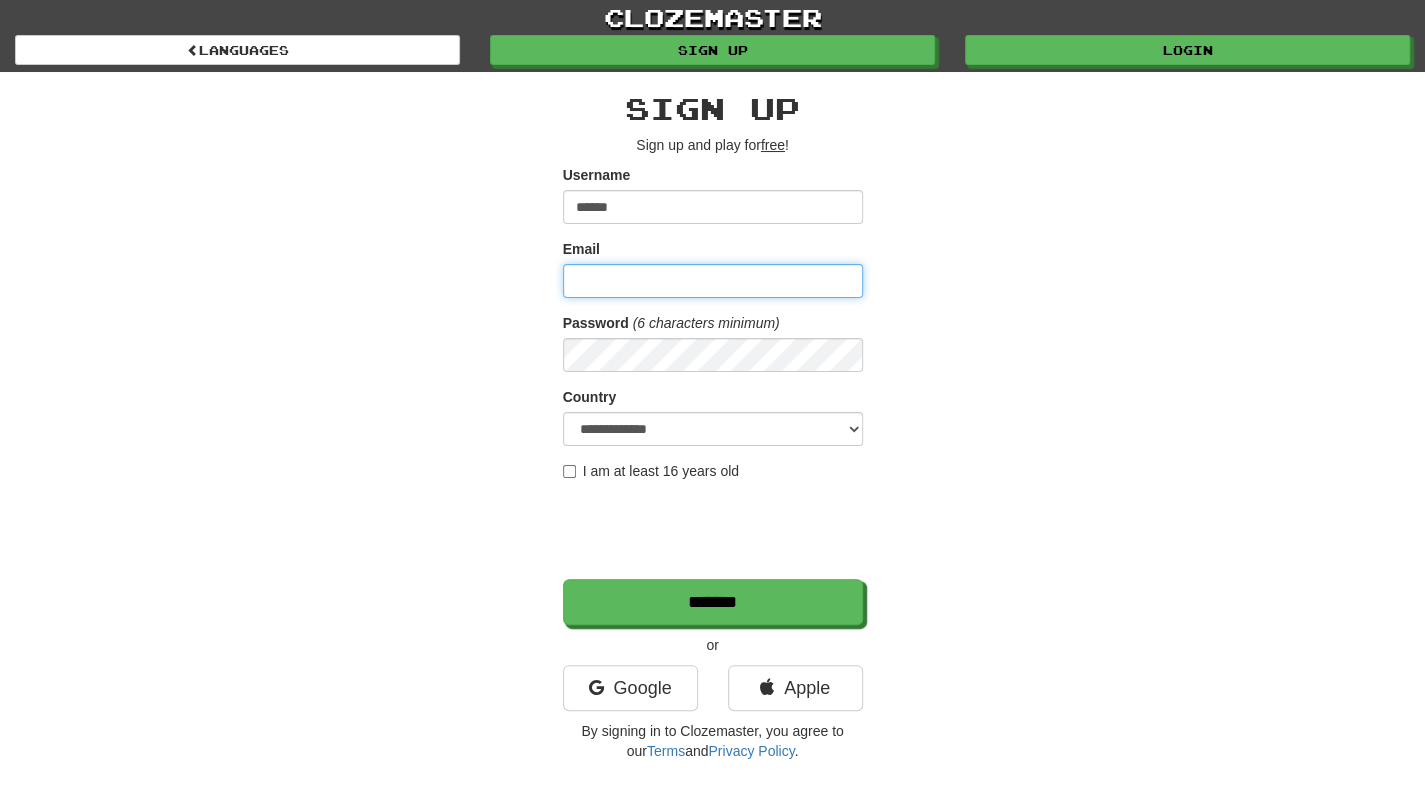 click on "Email" at bounding box center (713, 281) 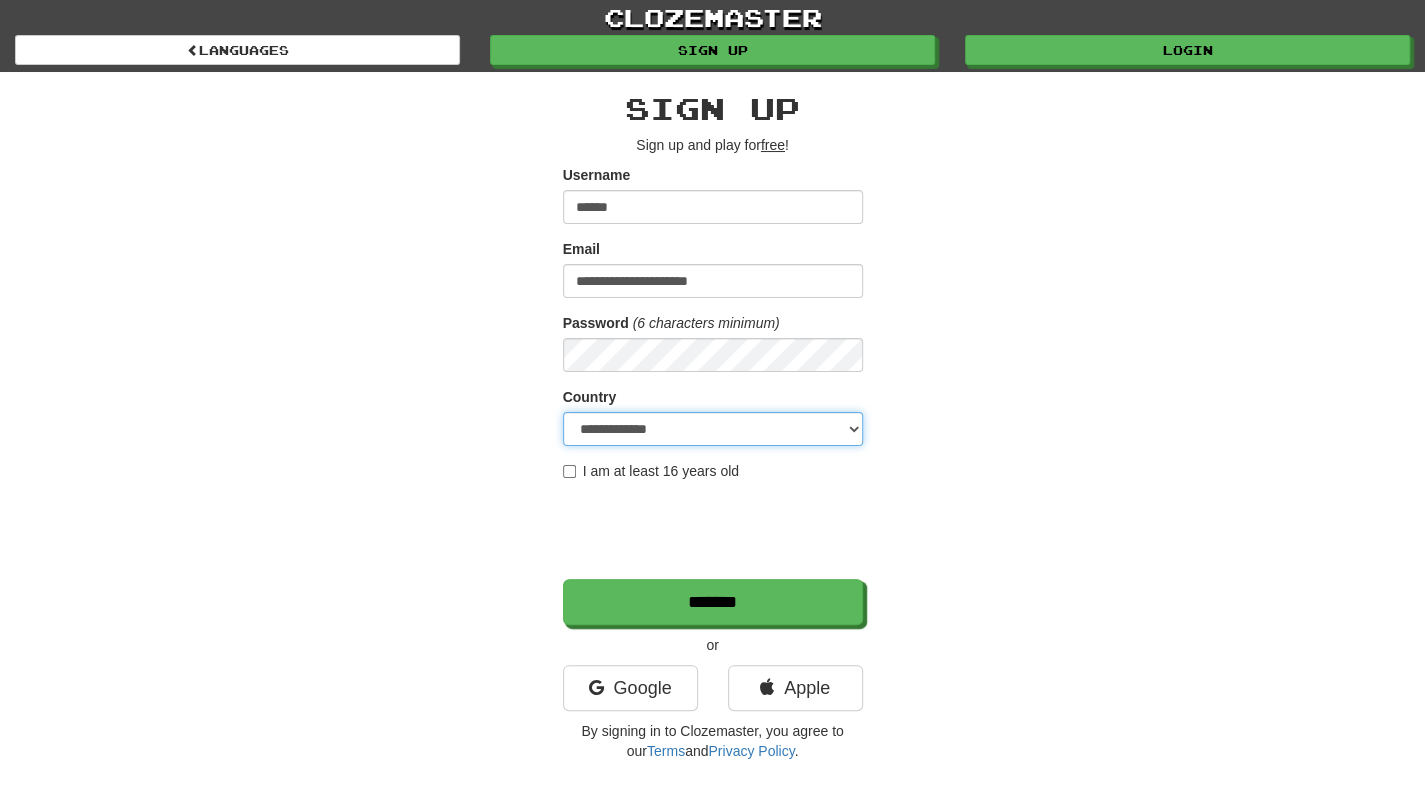 select on "**" 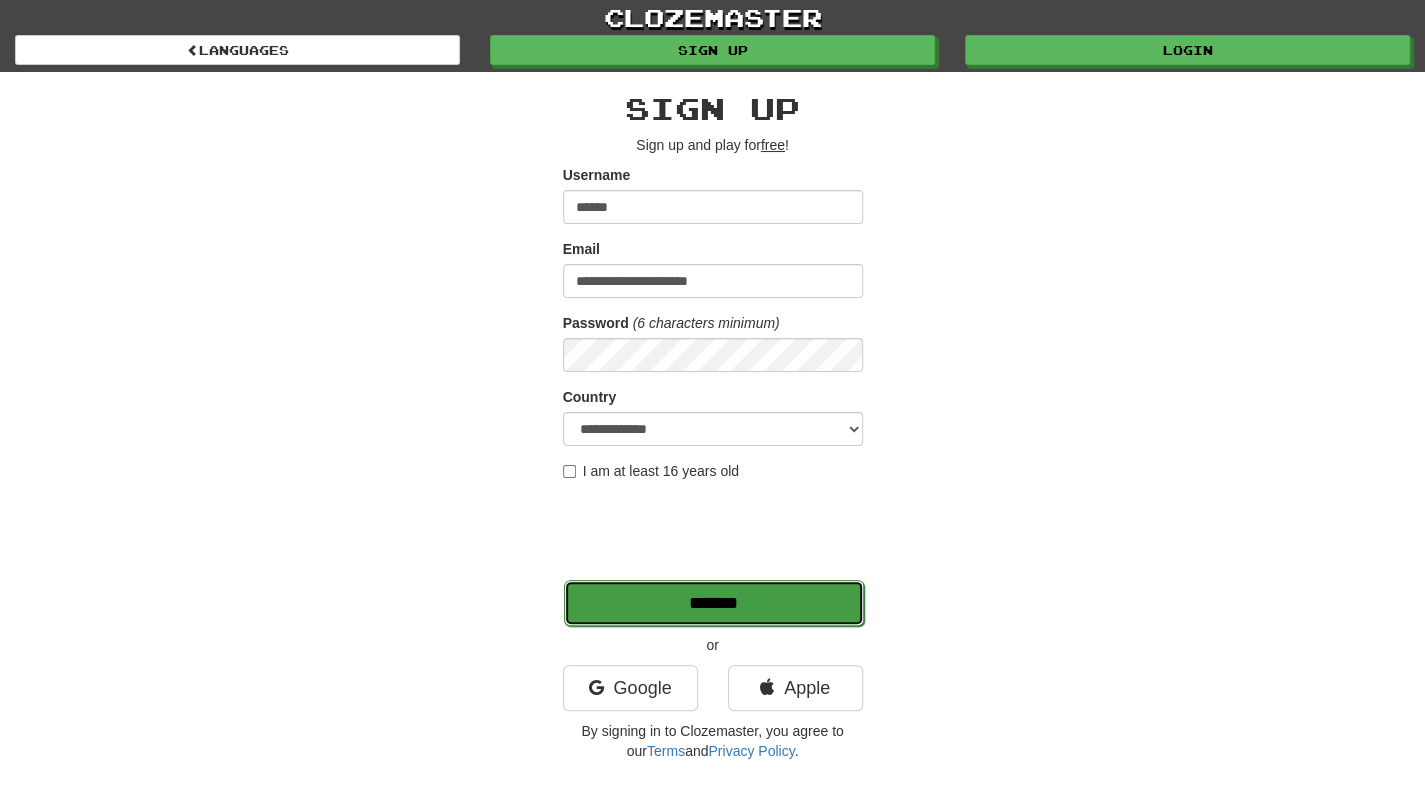 click on "*******" at bounding box center (714, 603) 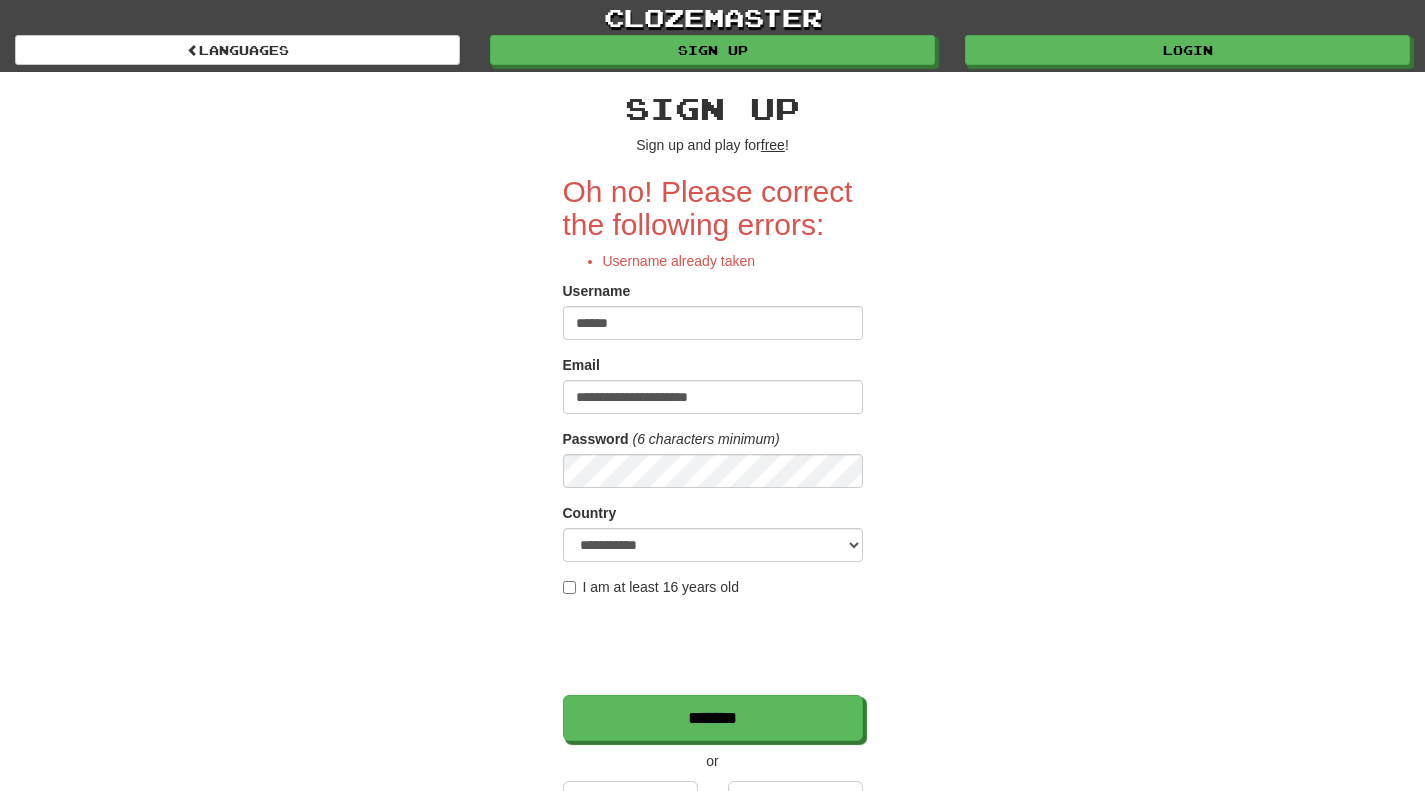 scroll, scrollTop: 0, scrollLeft: 0, axis: both 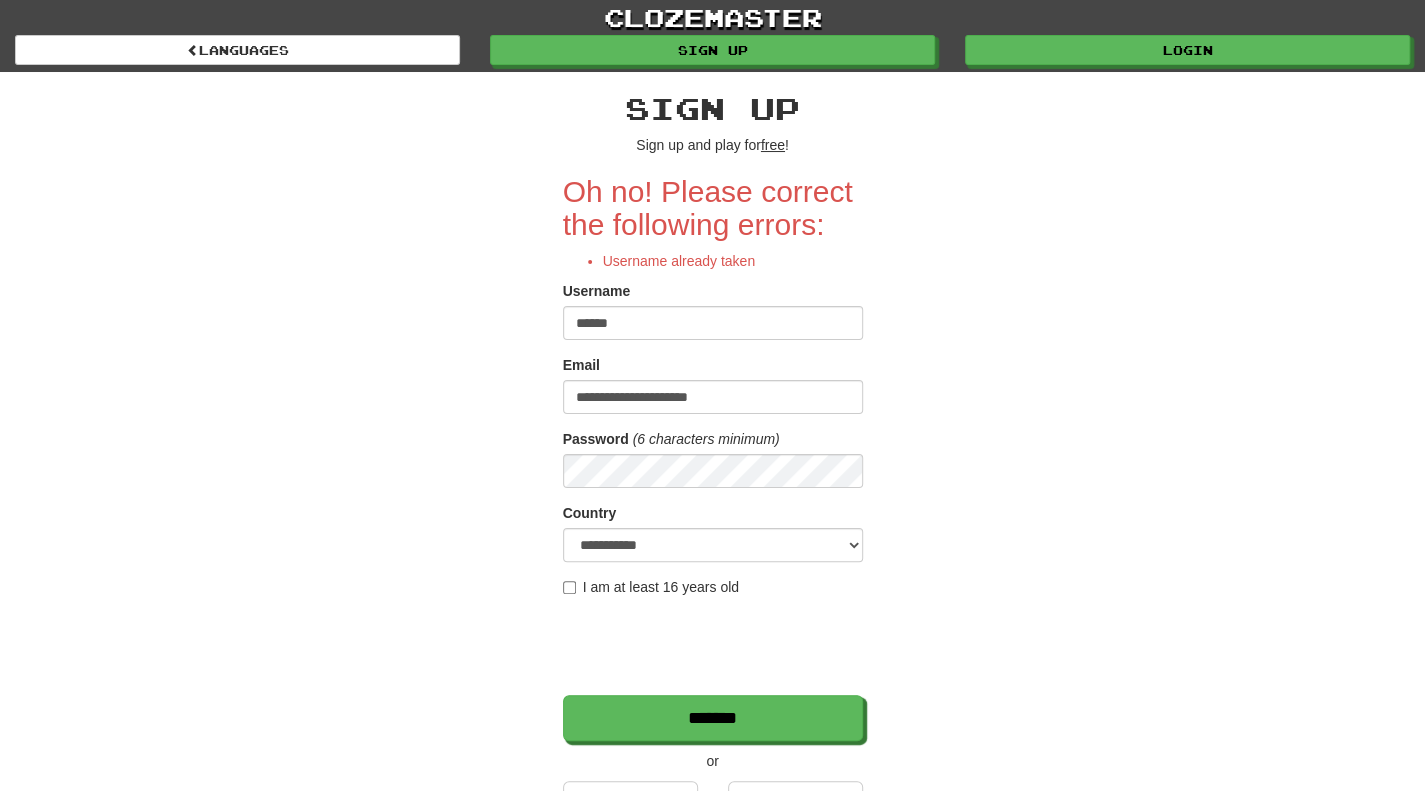 click on "******" at bounding box center (713, 323) 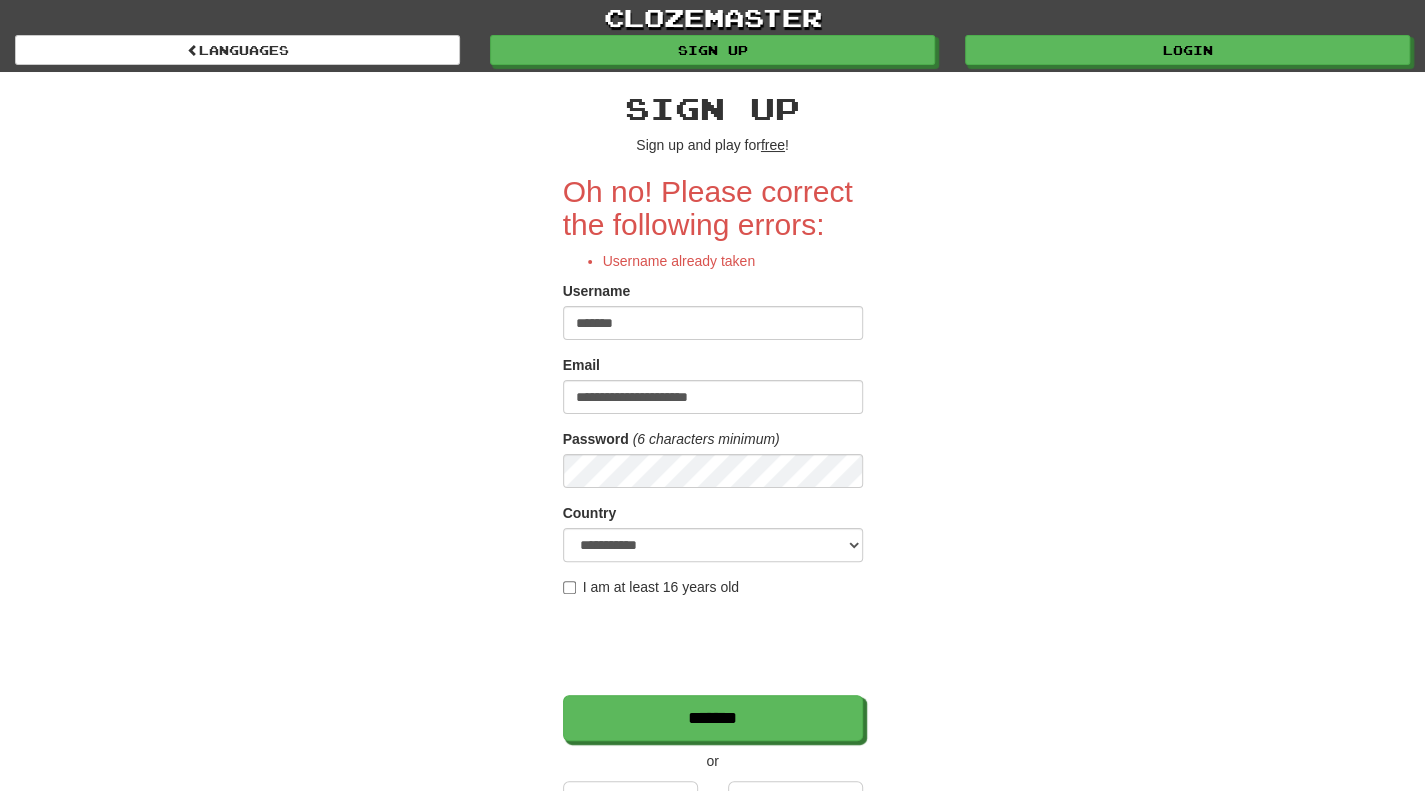 type on "*******" 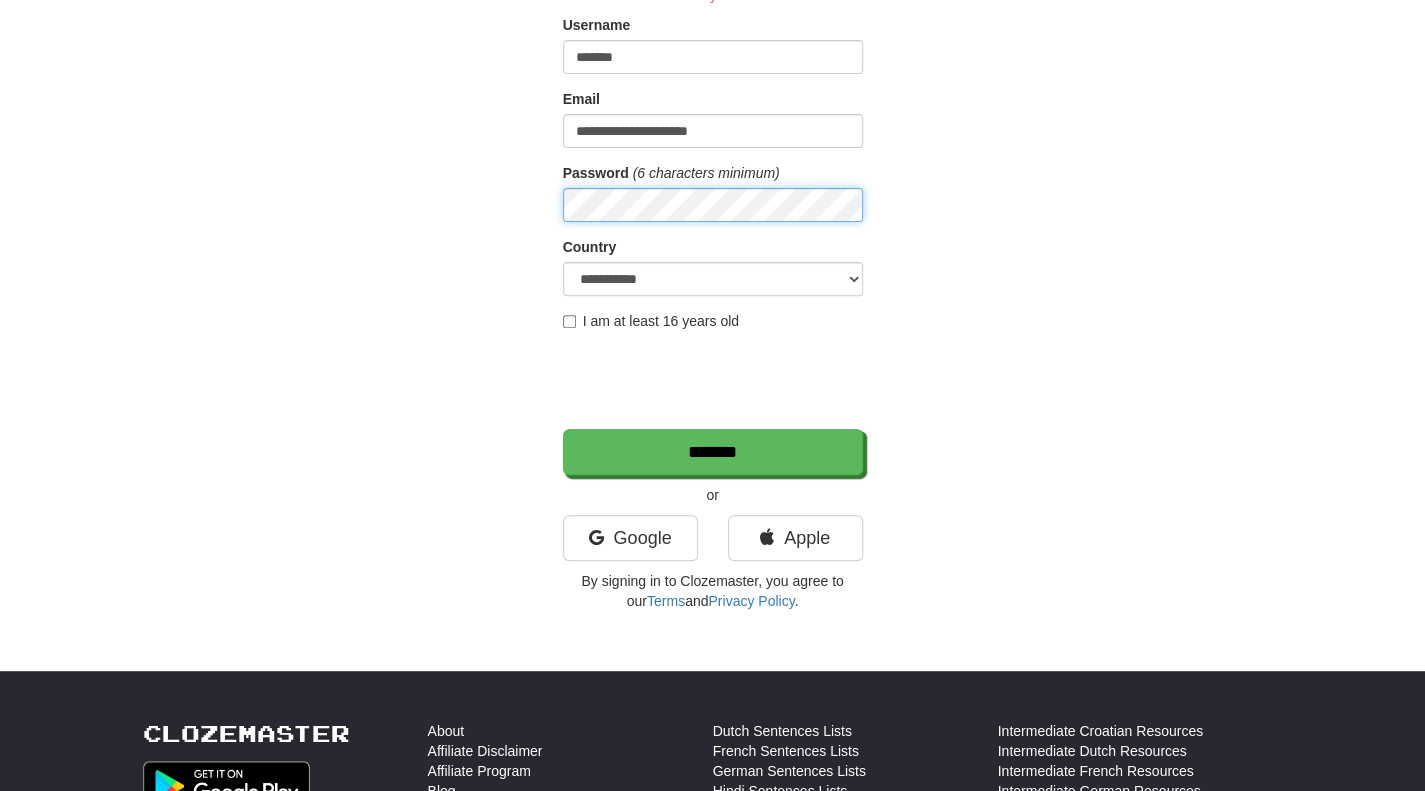 scroll, scrollTop: 400, scrollLeft: 0, axis: vertical 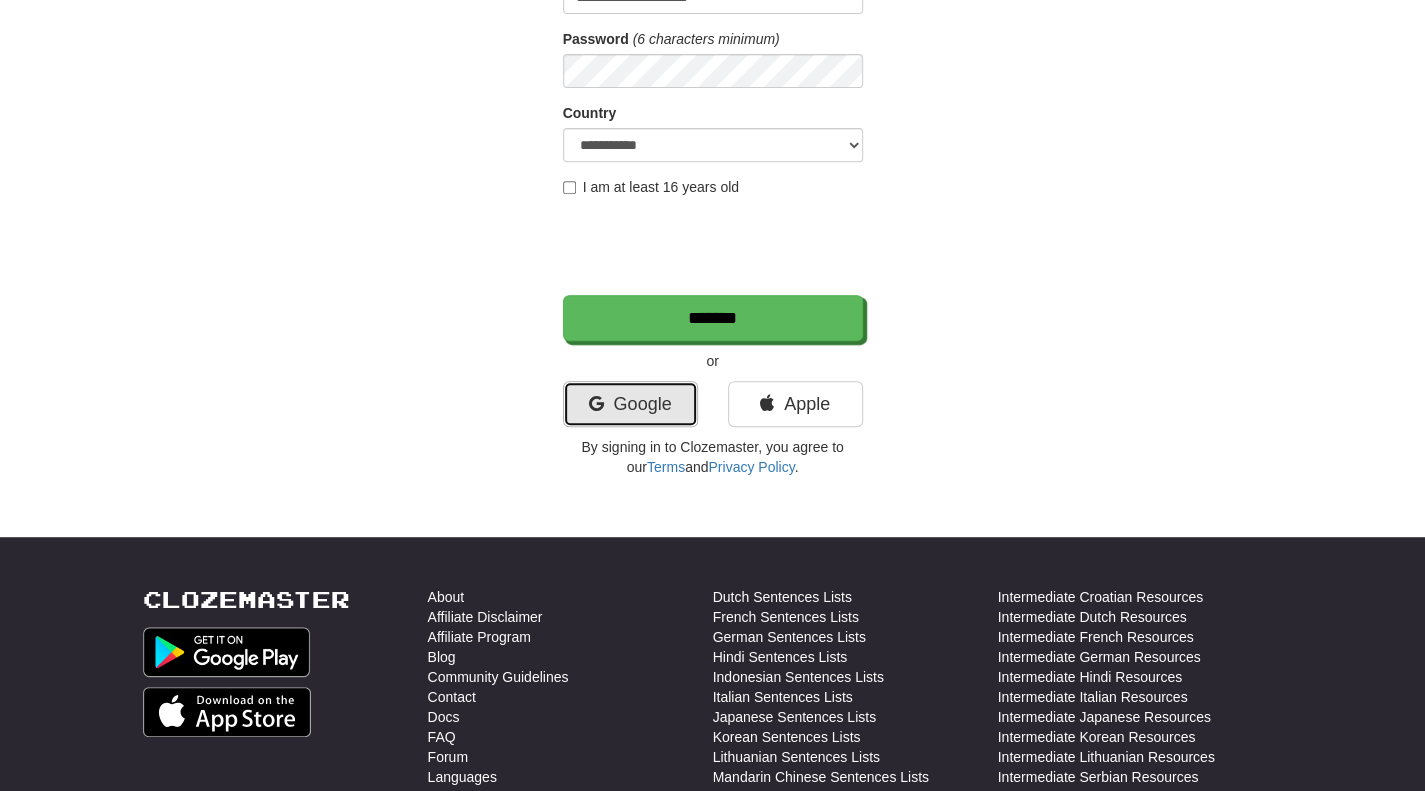 click on "Google" at bounding box center [630, 404] 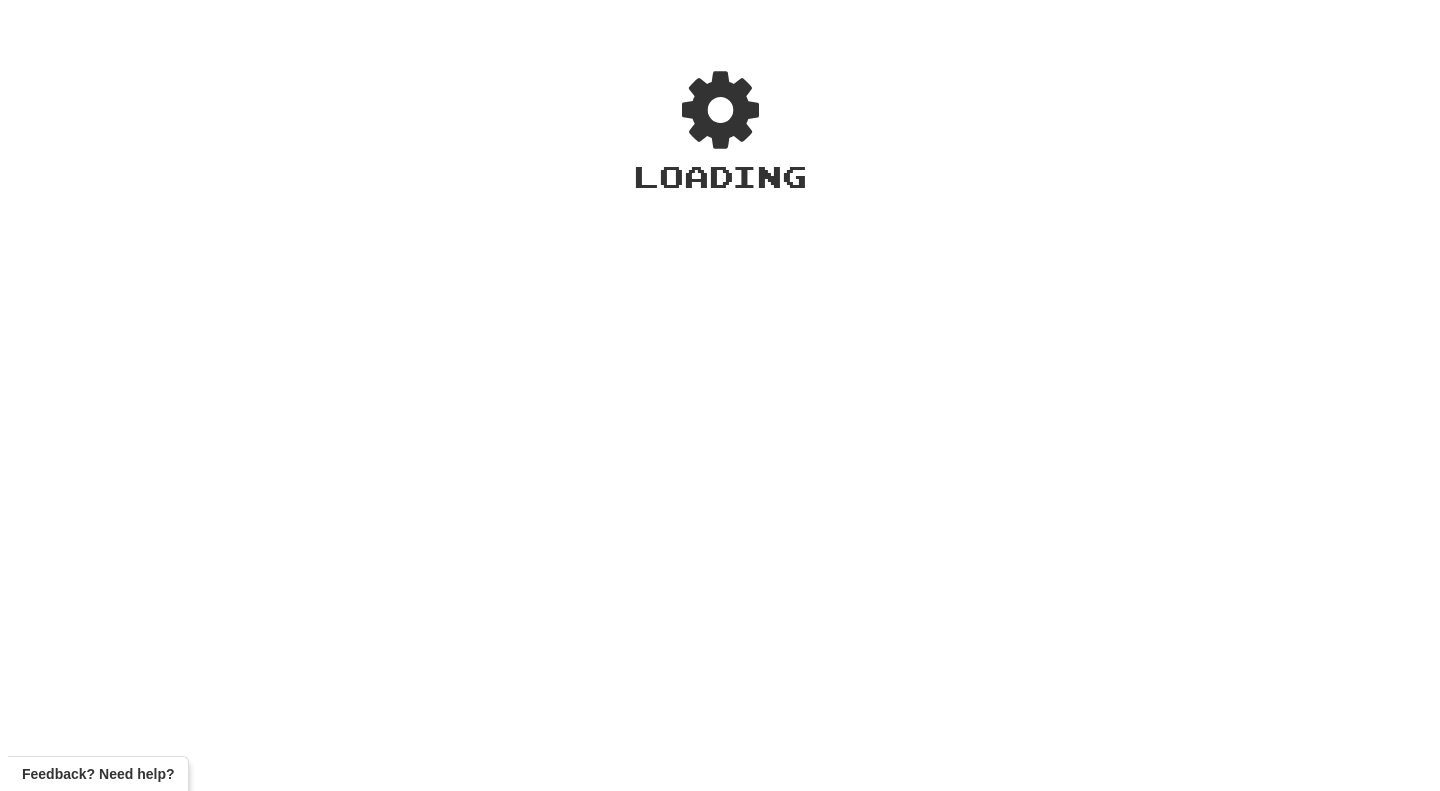 scroll, scrollTop: 0, scrollLeft: 0, axis: both 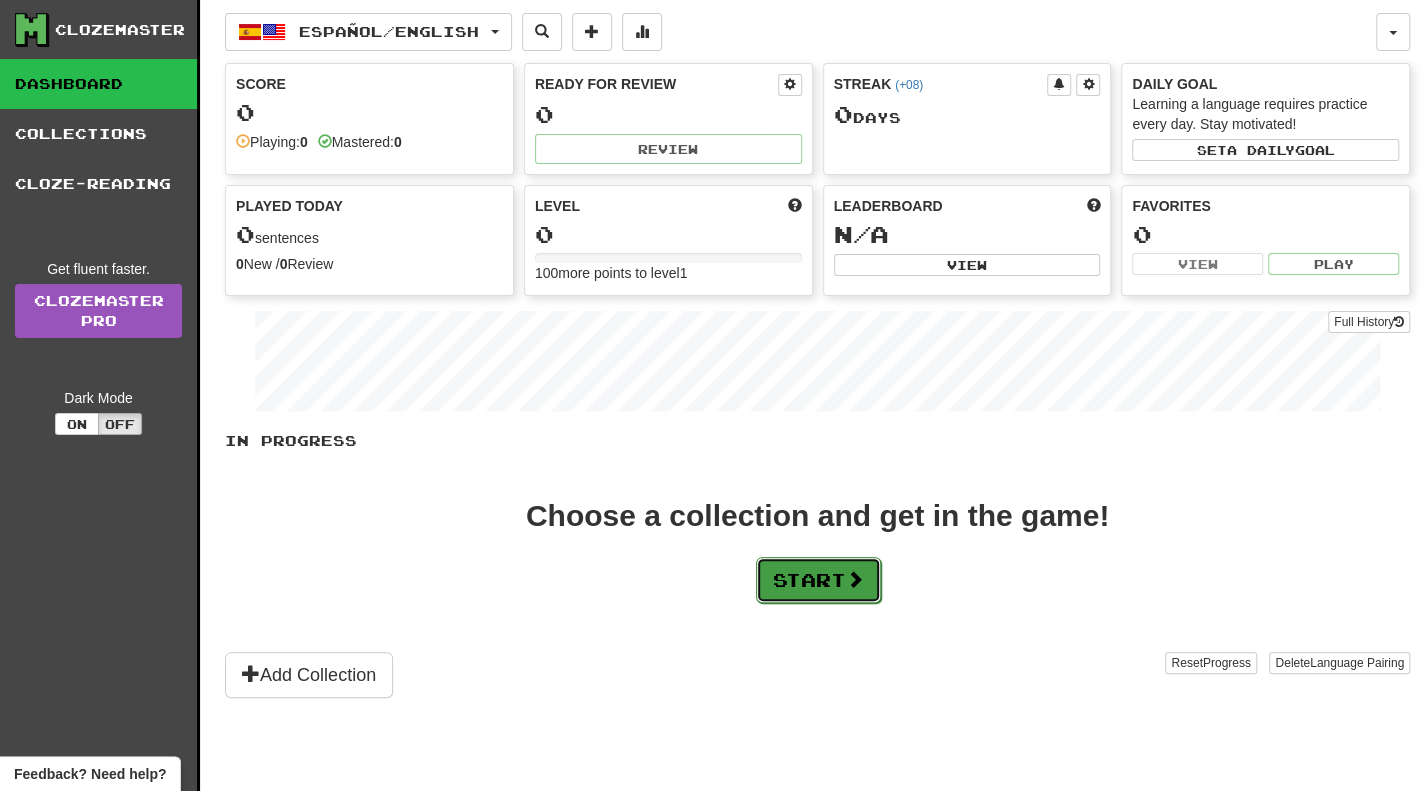 click on "Start" at bounding box center (818, 580) 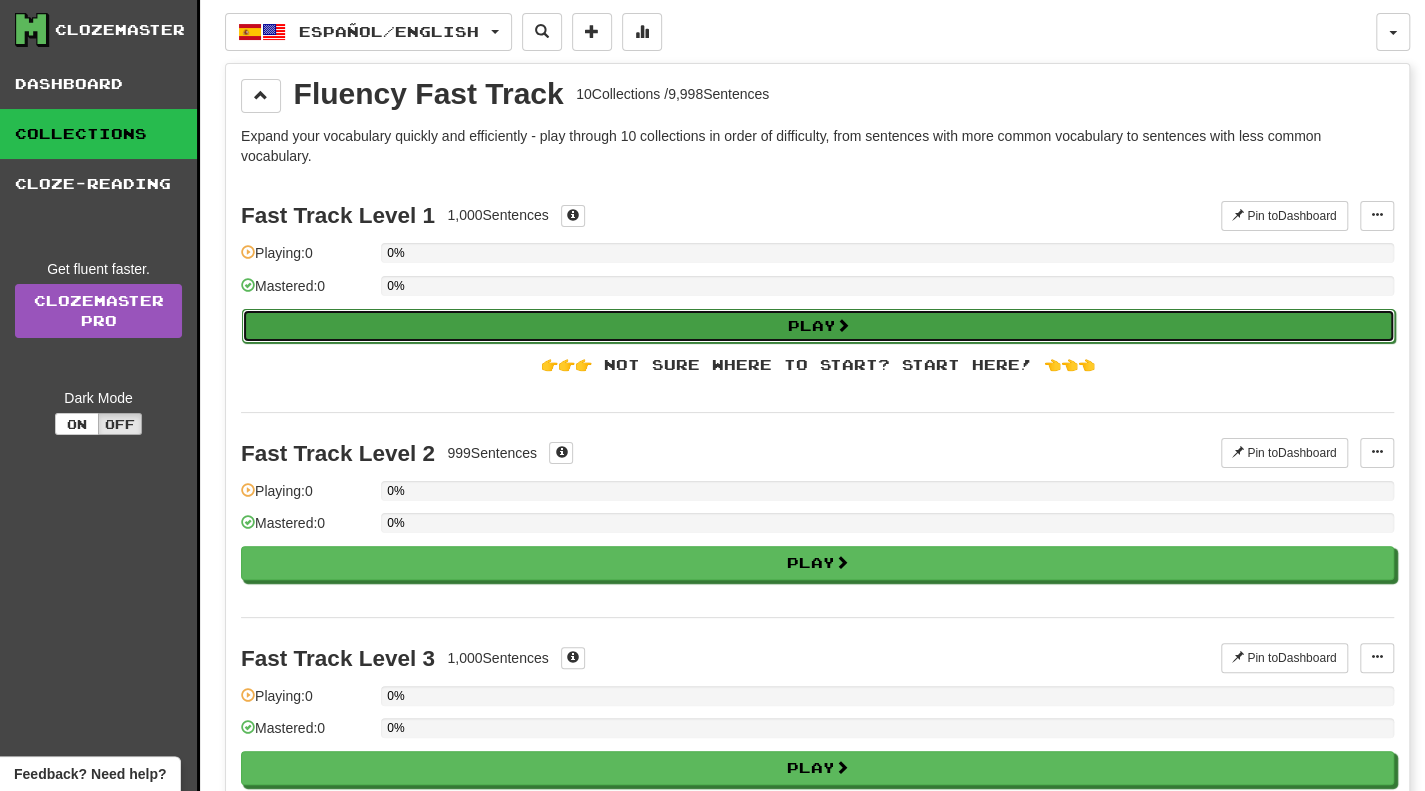 click on "Play" at bounding box center [818, 326] 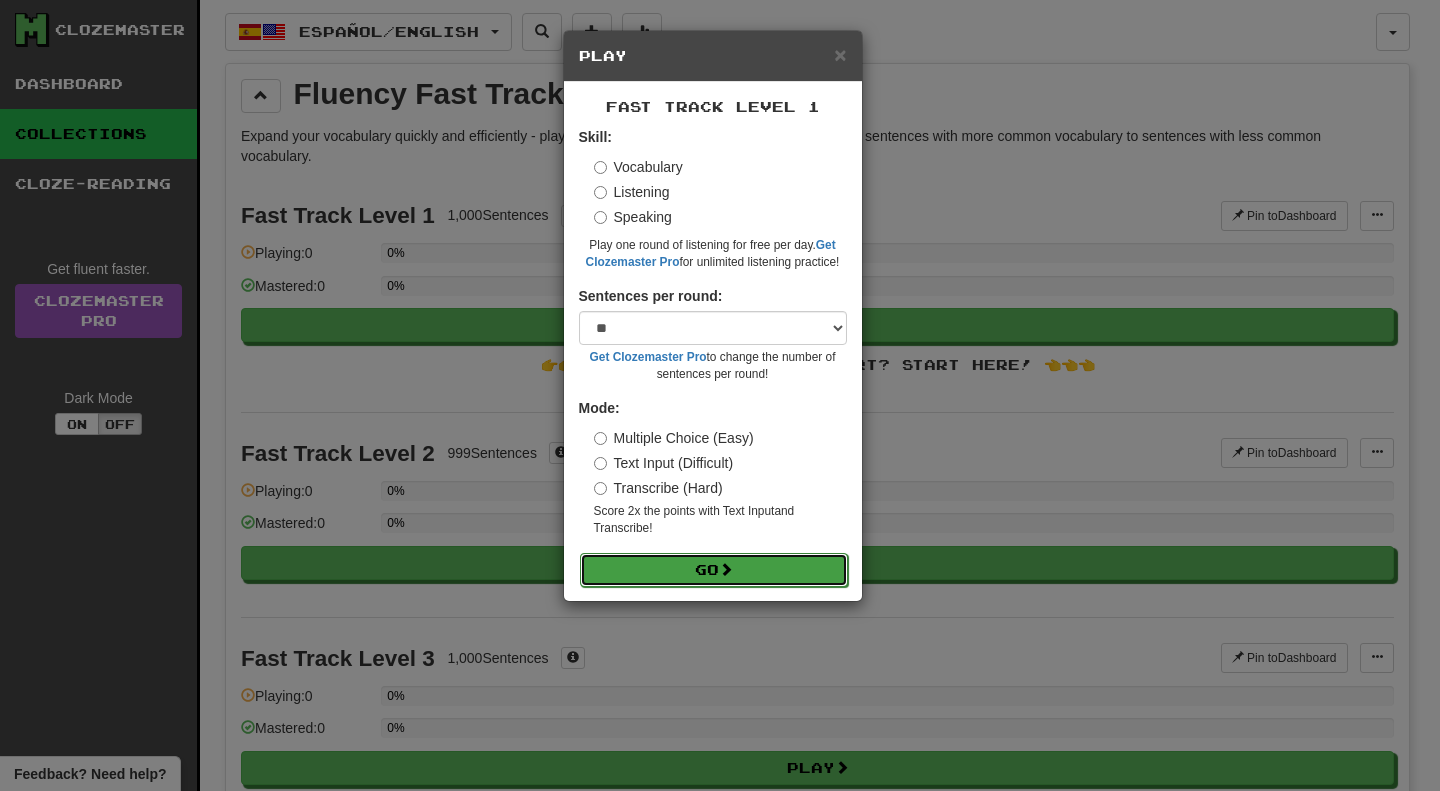 click on "Go" at bounding box center [714, 570] 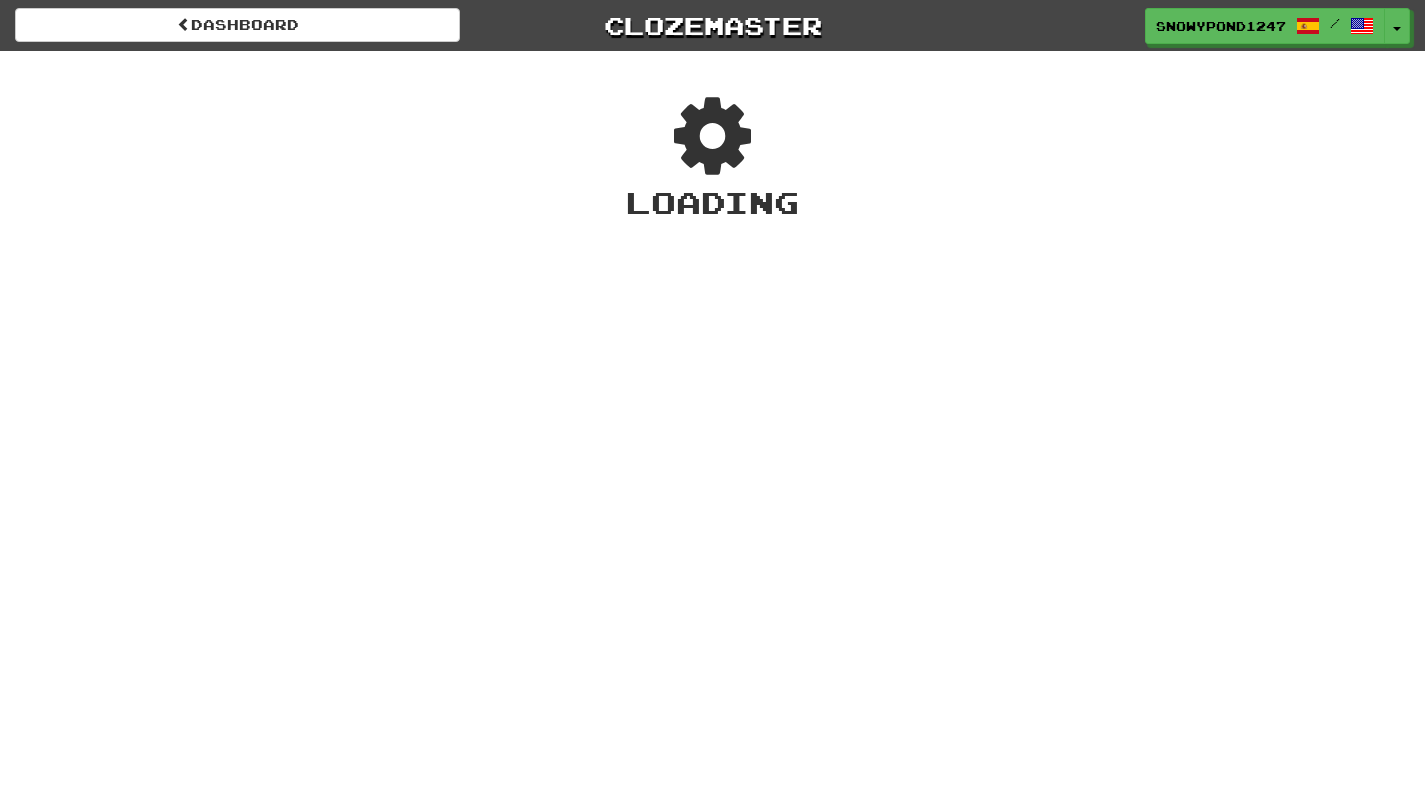scroll, scrollTop: 0, scrollLeft: 0, axis: both 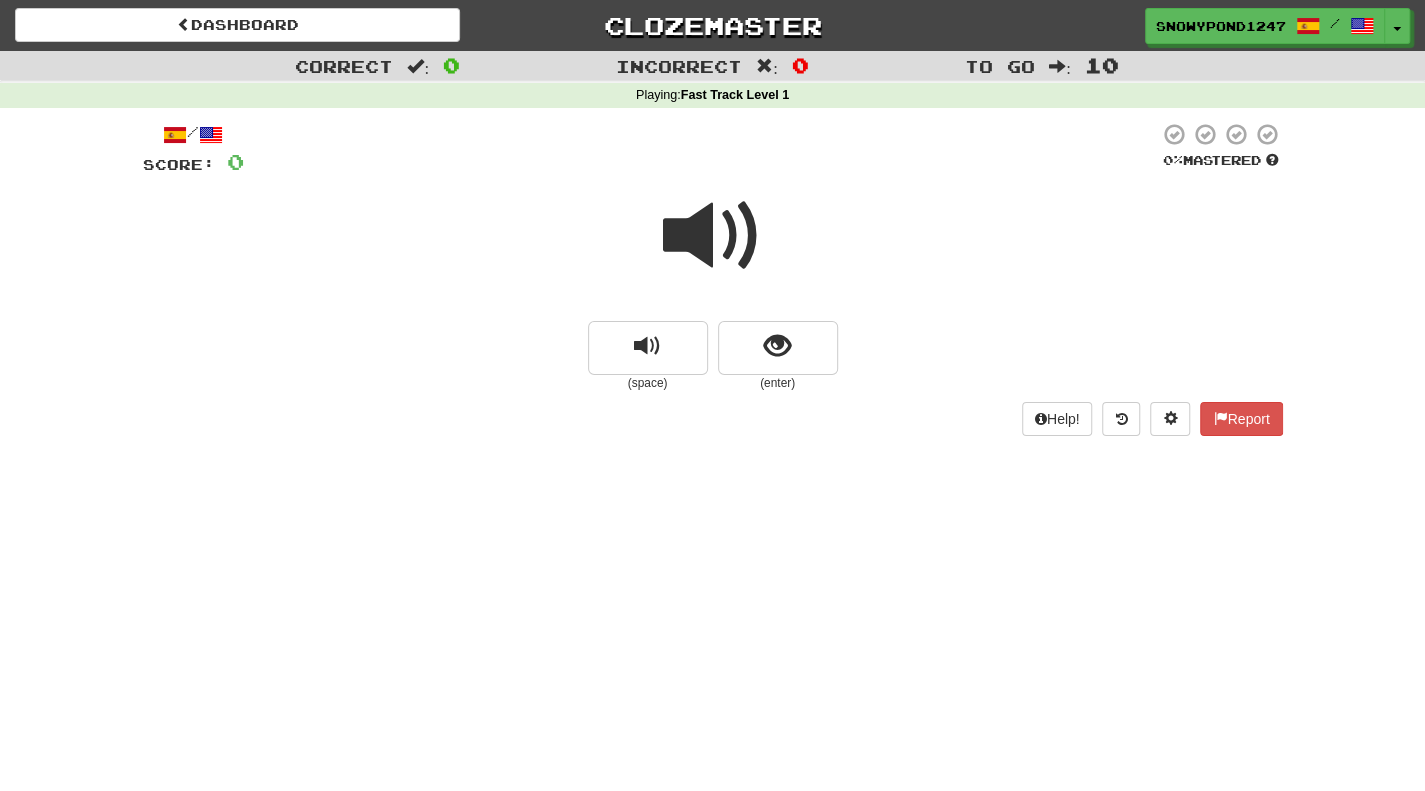 click at bounding box center (713, 236) 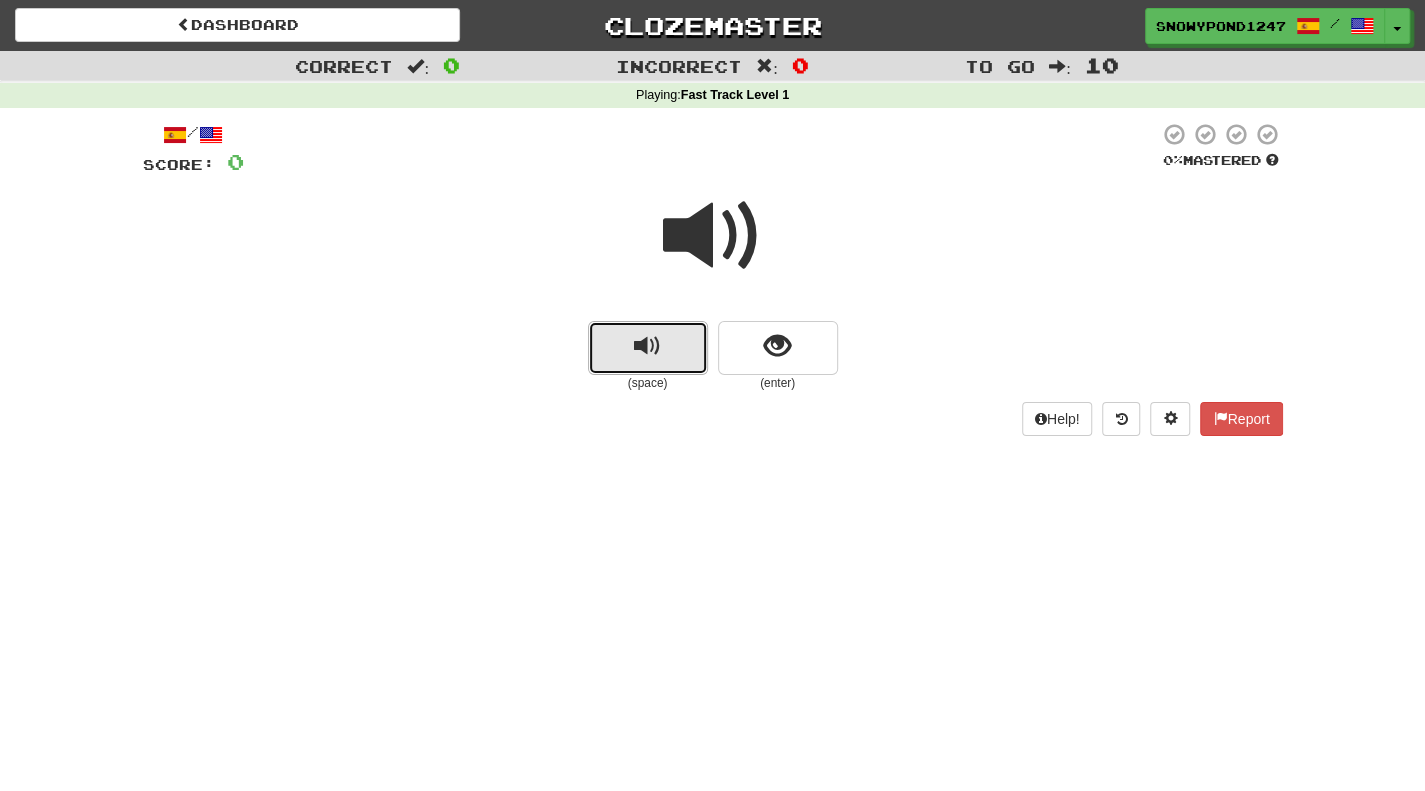 click at bounding box center [647, 346] 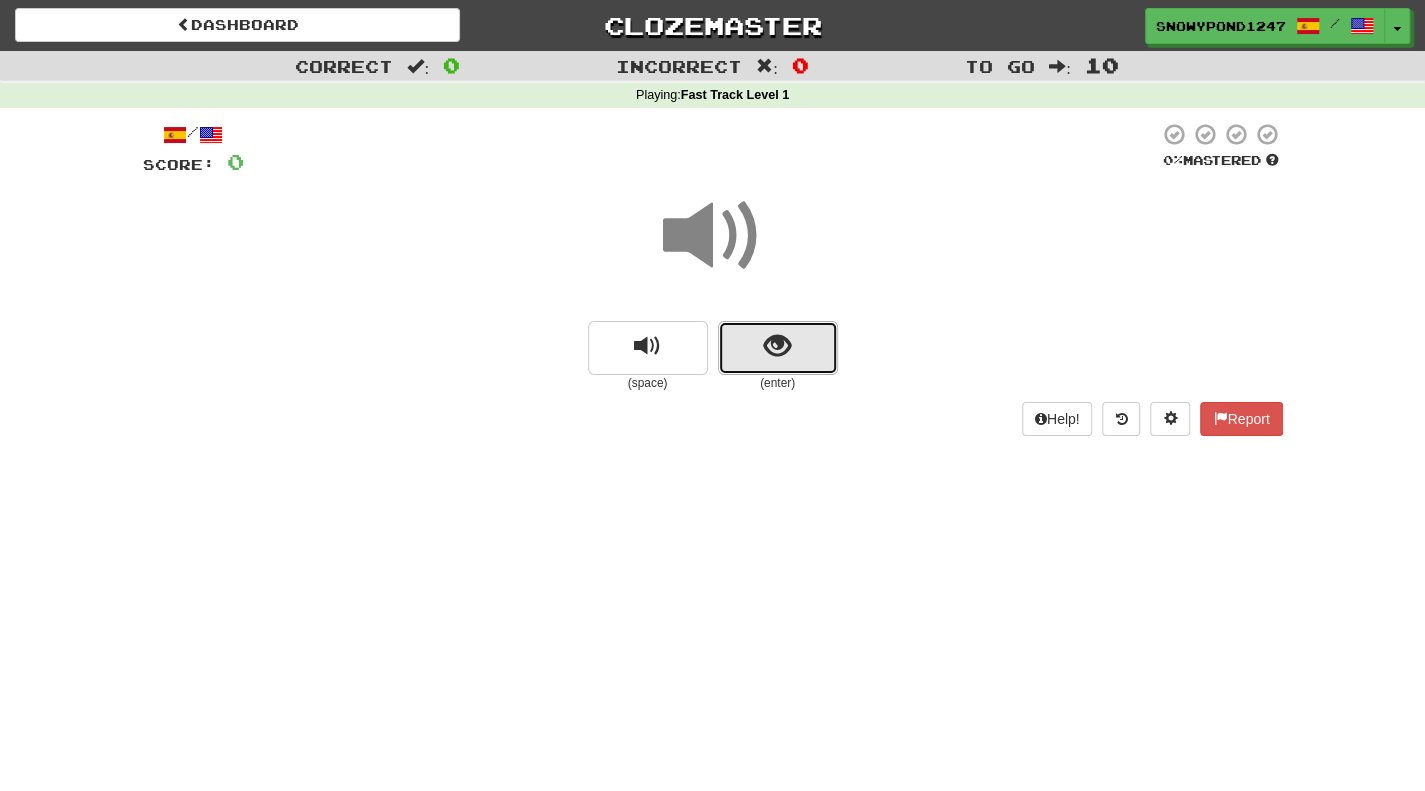 click at bounding box center [777, 346] 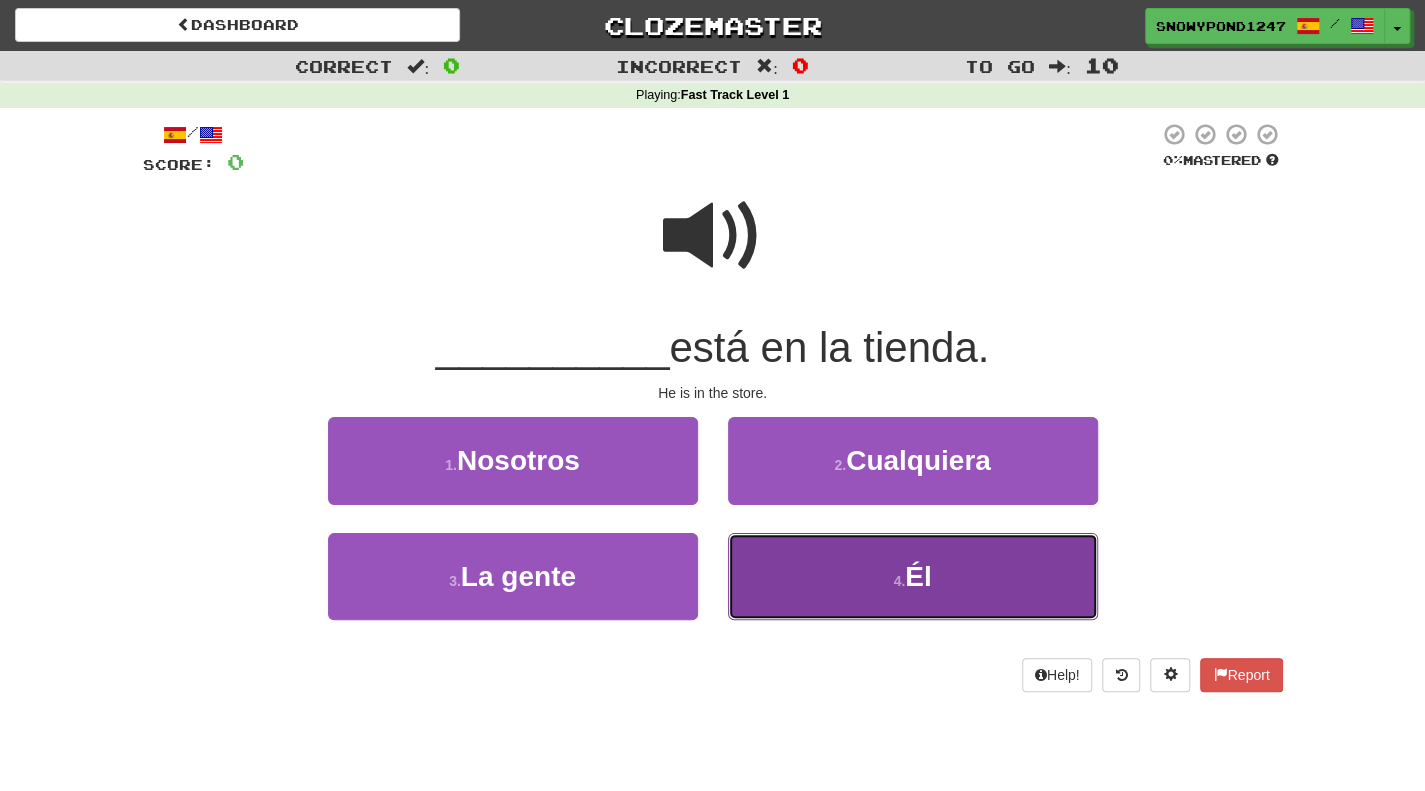 click on "4 .  Él" at bounding box center [913, 576] 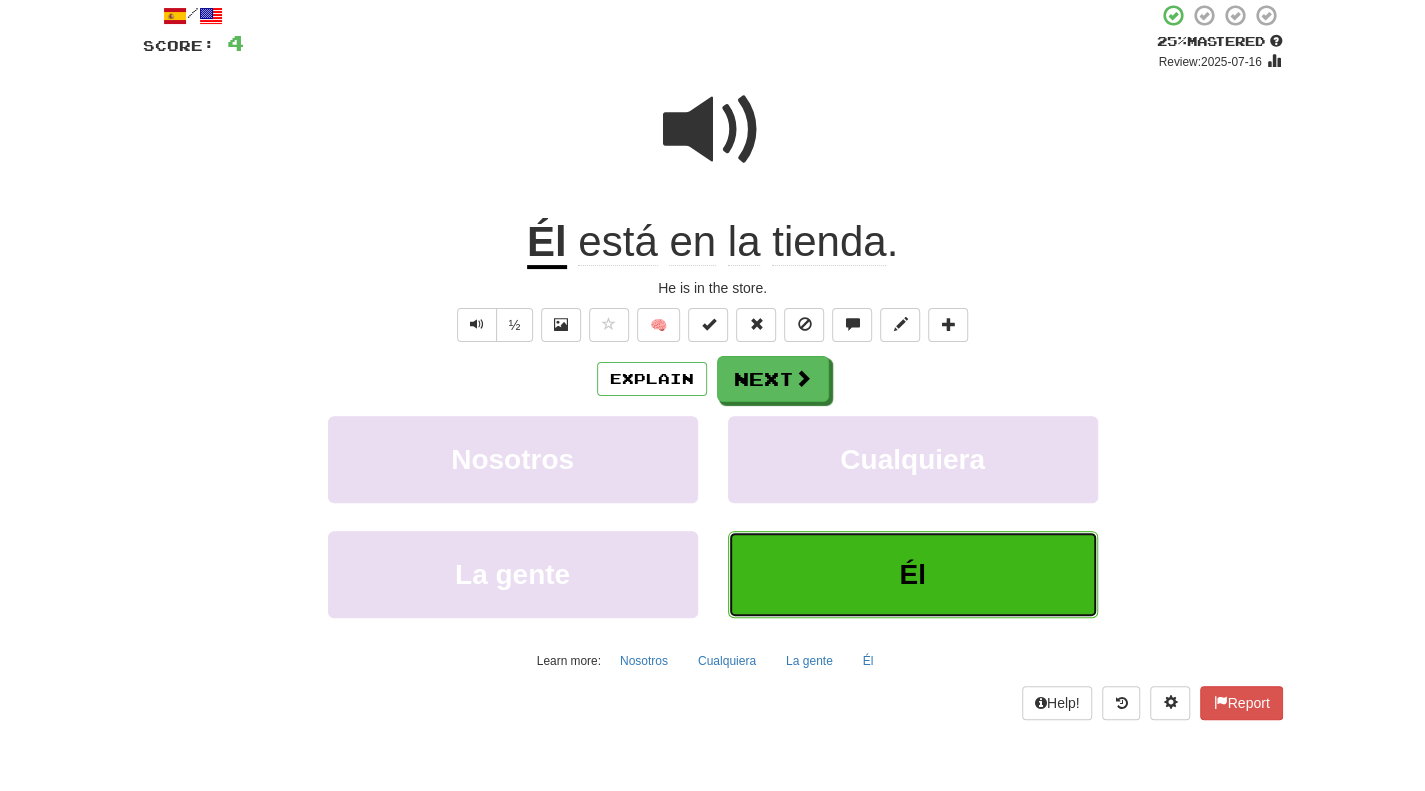 scroll, scrollTop: 100, scrollLeft: 0, axis: vertical 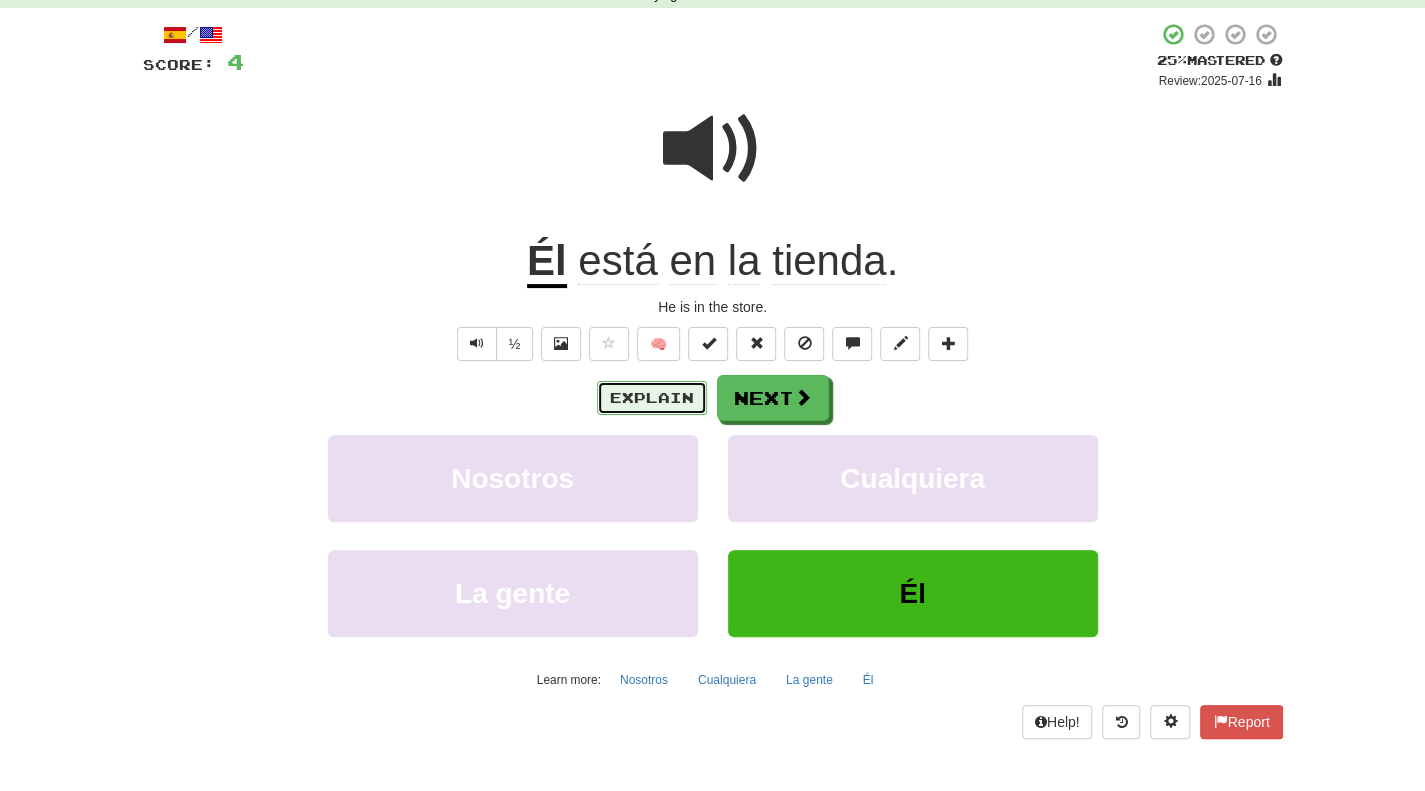 click on "Explain" at bounding box center [652, 398] 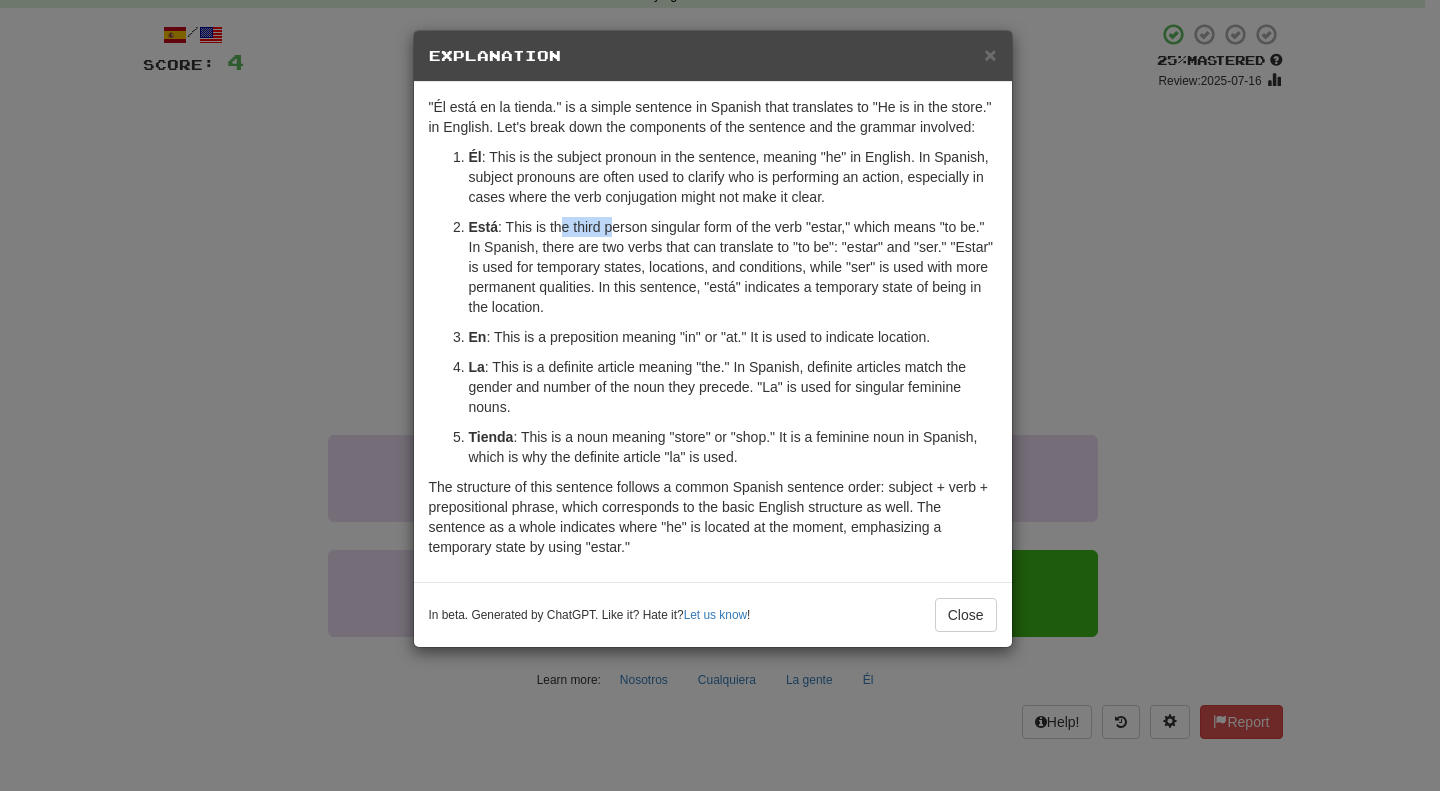 drag, startPoint x: 559, startPoint y: 223, endPoint x: 608, endPoint y: 232, distance: 49.819675 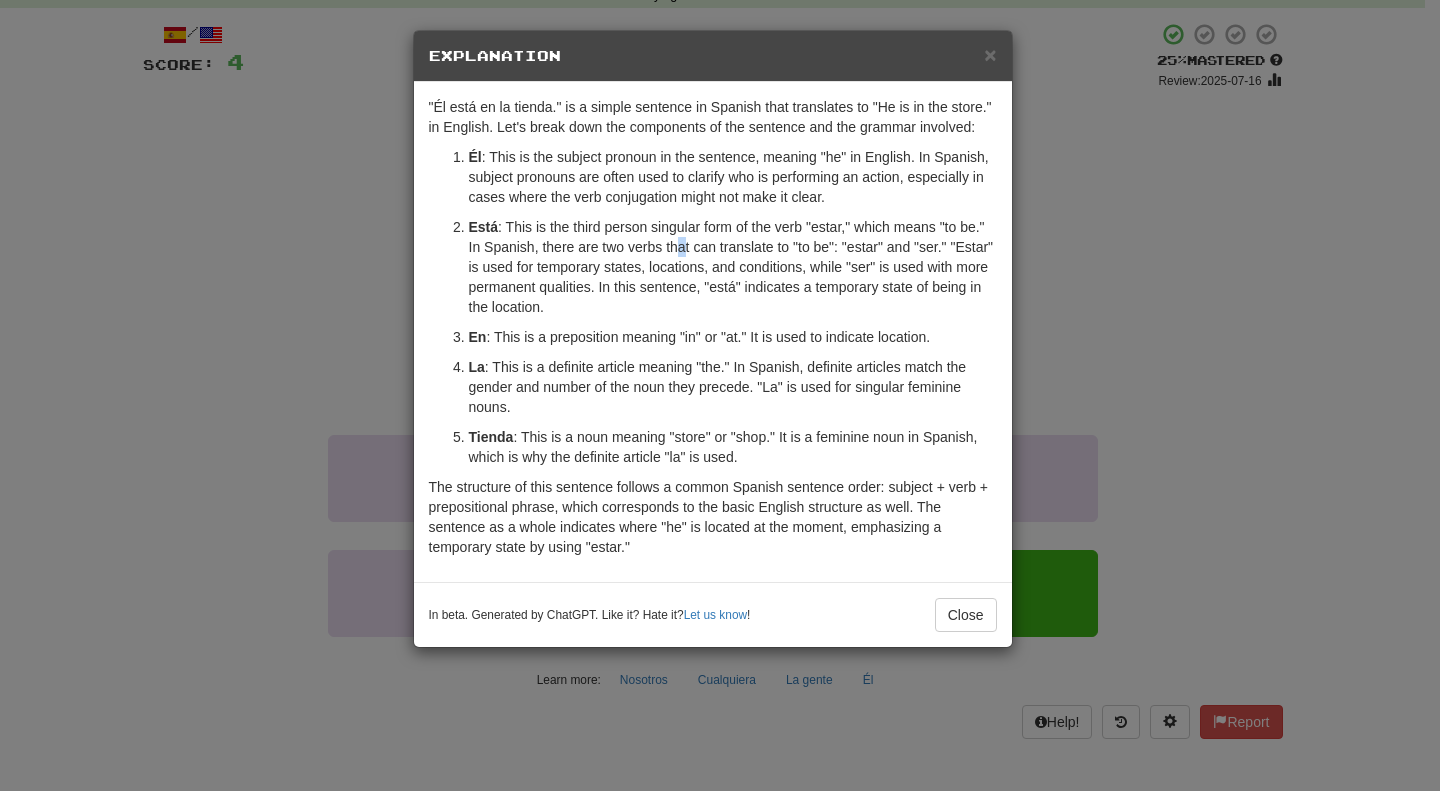 click on "Está : This is the third person singular form of the verb "estar," which means "to be." In Spanish, there are two verbs that can translate to "to be": "estar" and "ser." "Estar" is used for temporary states, locations, and conditions, while "ser" is used with more permanent qualities. In this sentence, "está" indicates a temporary state of being in the location." at bounding box center (733, 267) 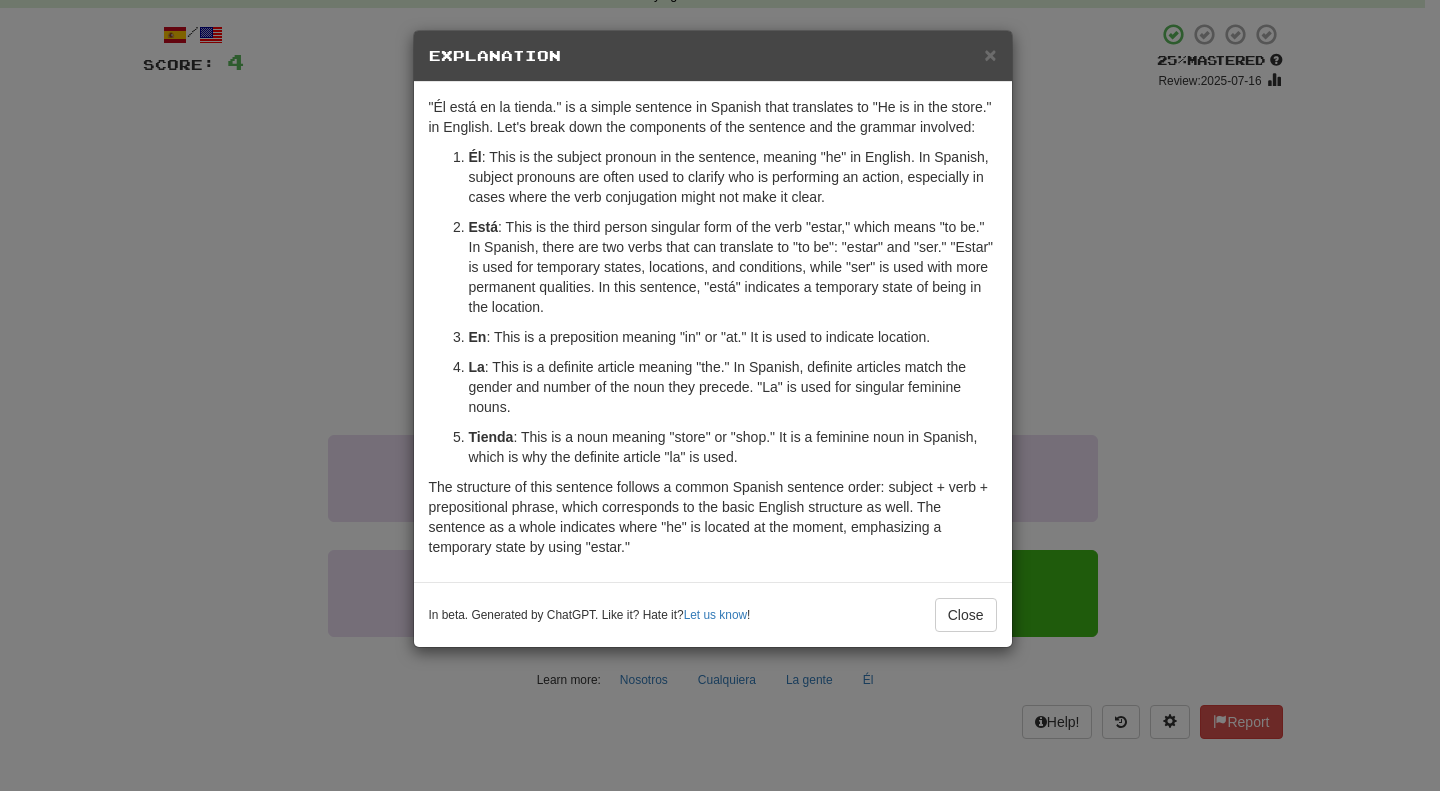 click on "Está : This is the third person singular form of the verb "estar," which means "to be." In Spanish, there are two verbs that can translate to "to be": "estar" and "ser." "Estar" is used for temporary states, locations, and conditions, while "ser" is used with more permanent qualities. In this sentence, "está" indicates a temporary state of being in the location." at bounding box center (733, 267) 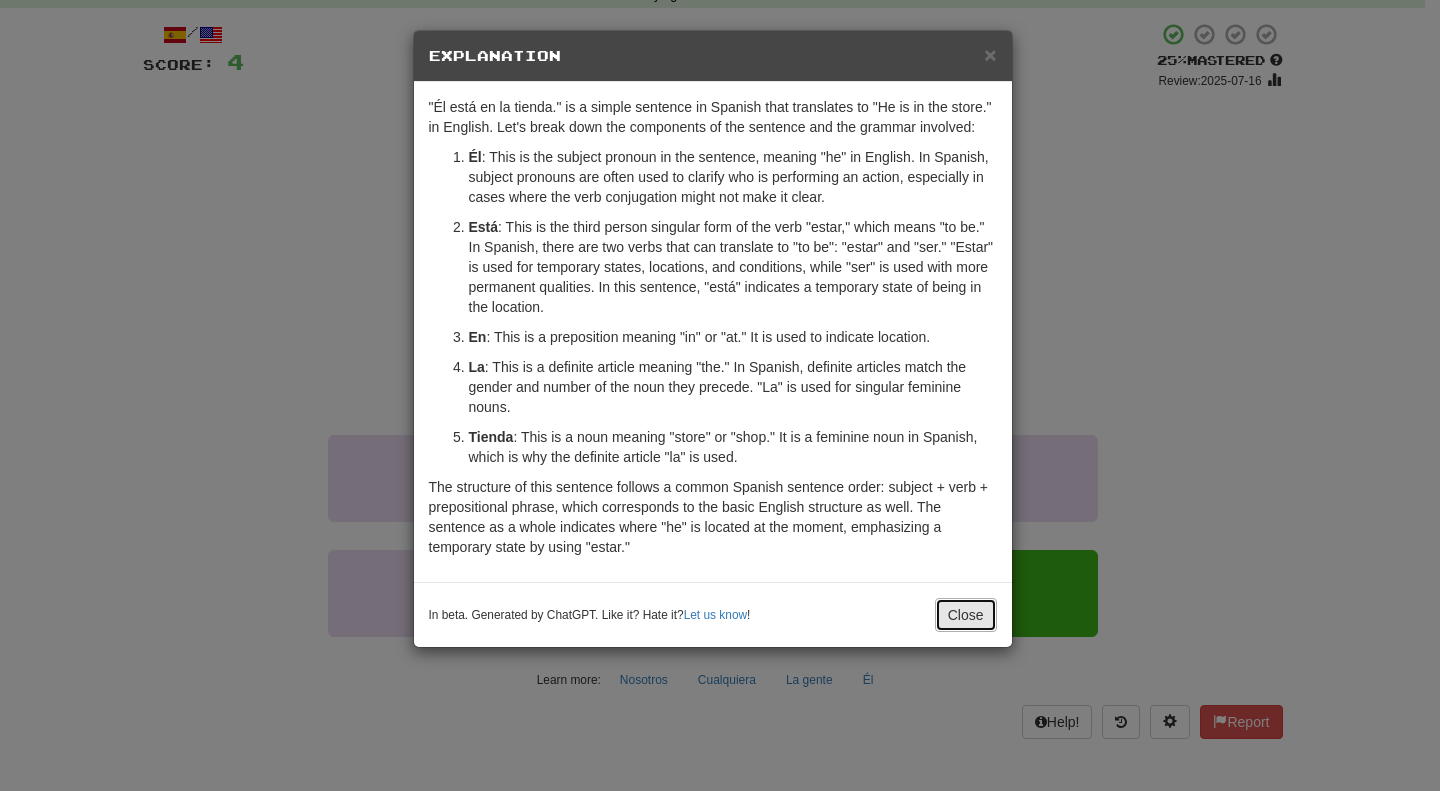 click on "Close" at bounding box center [966, 615] 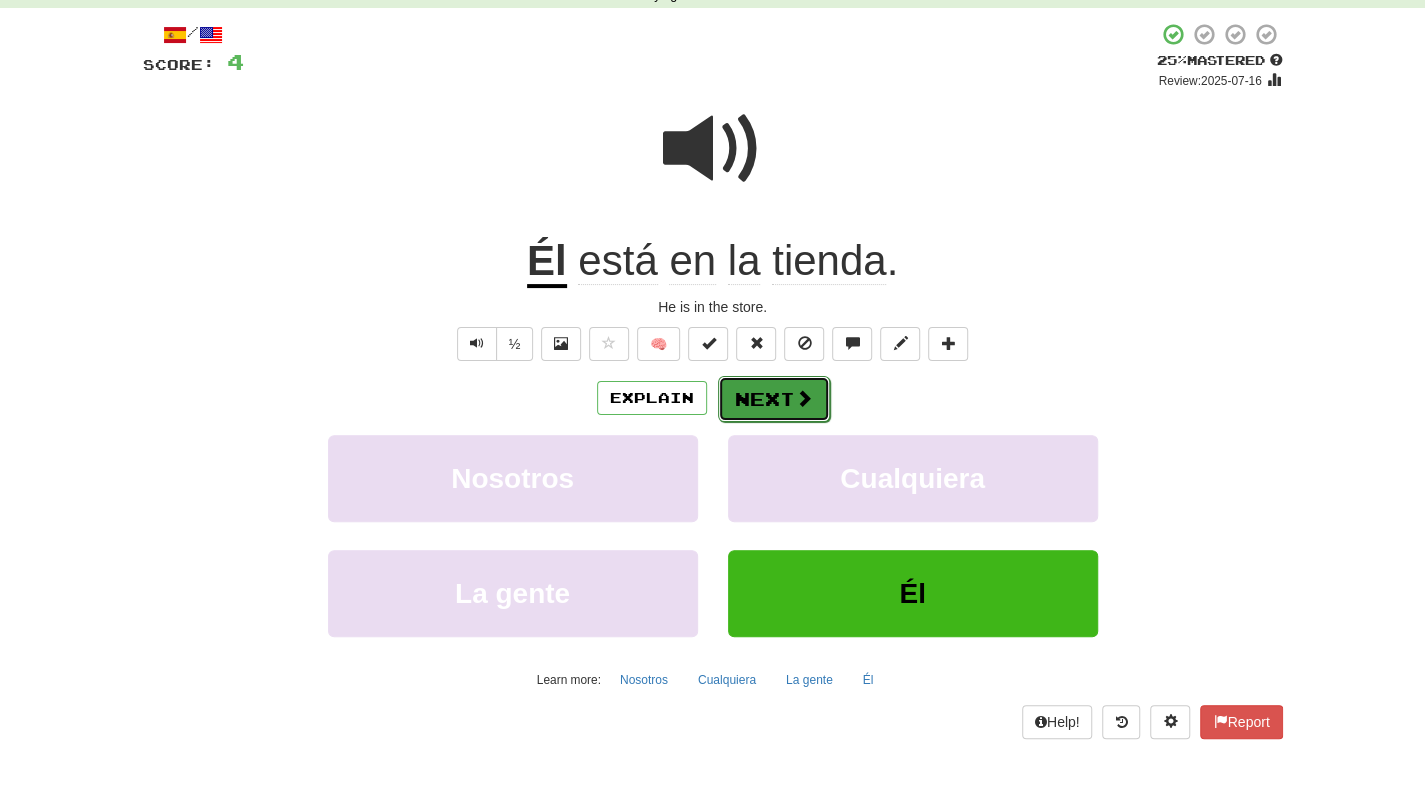 click at bounding box center [804, 398] 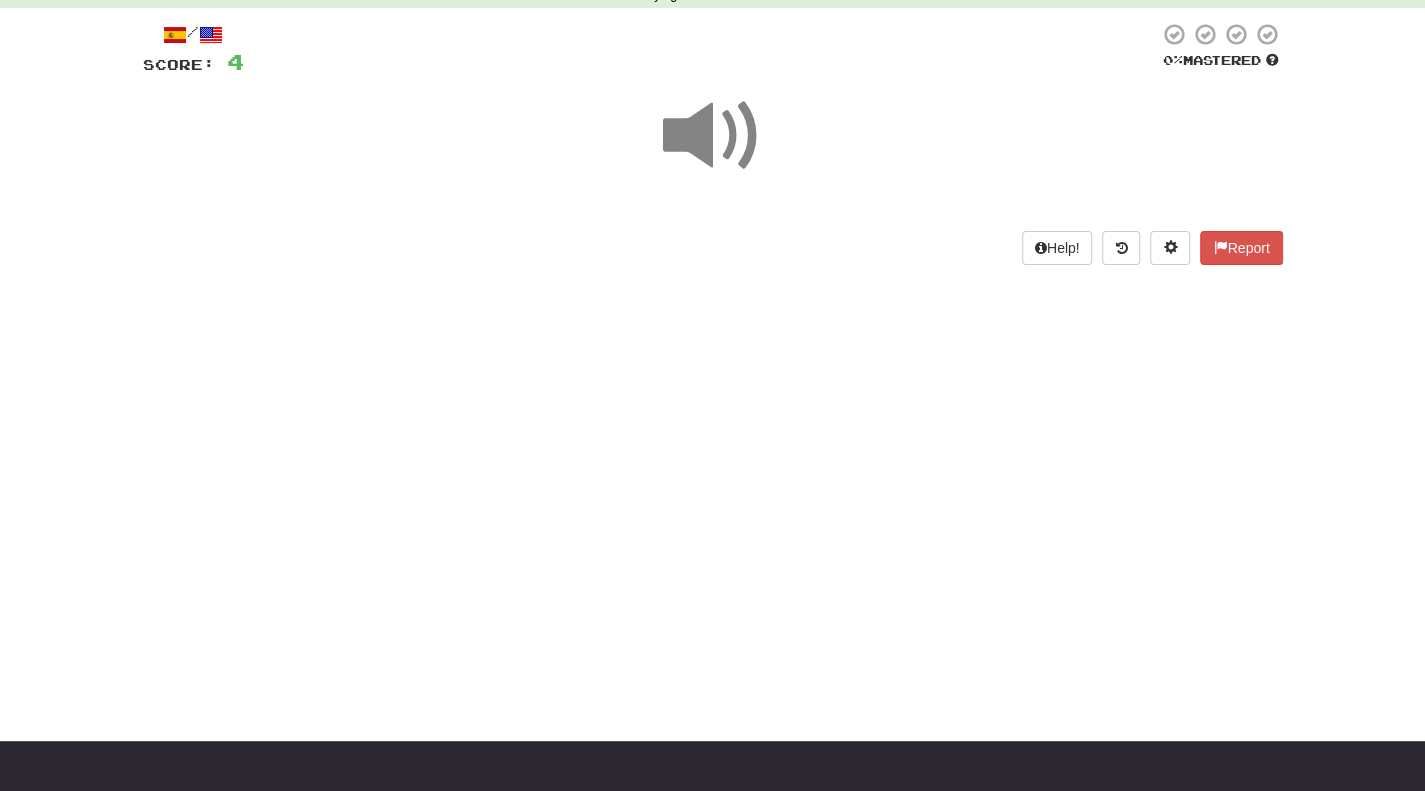 click at bounding box center (713, 136) 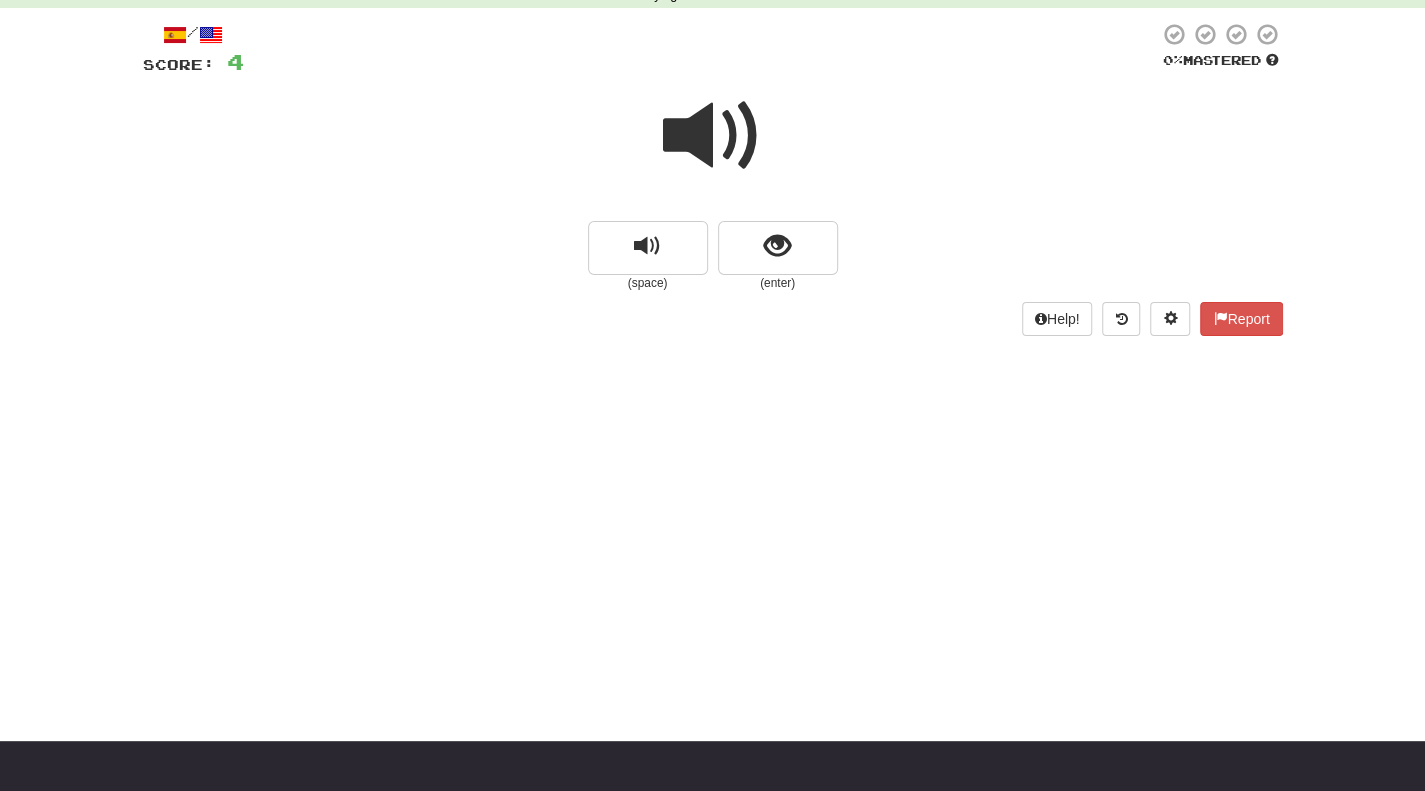click at bounding box center [713, 136] 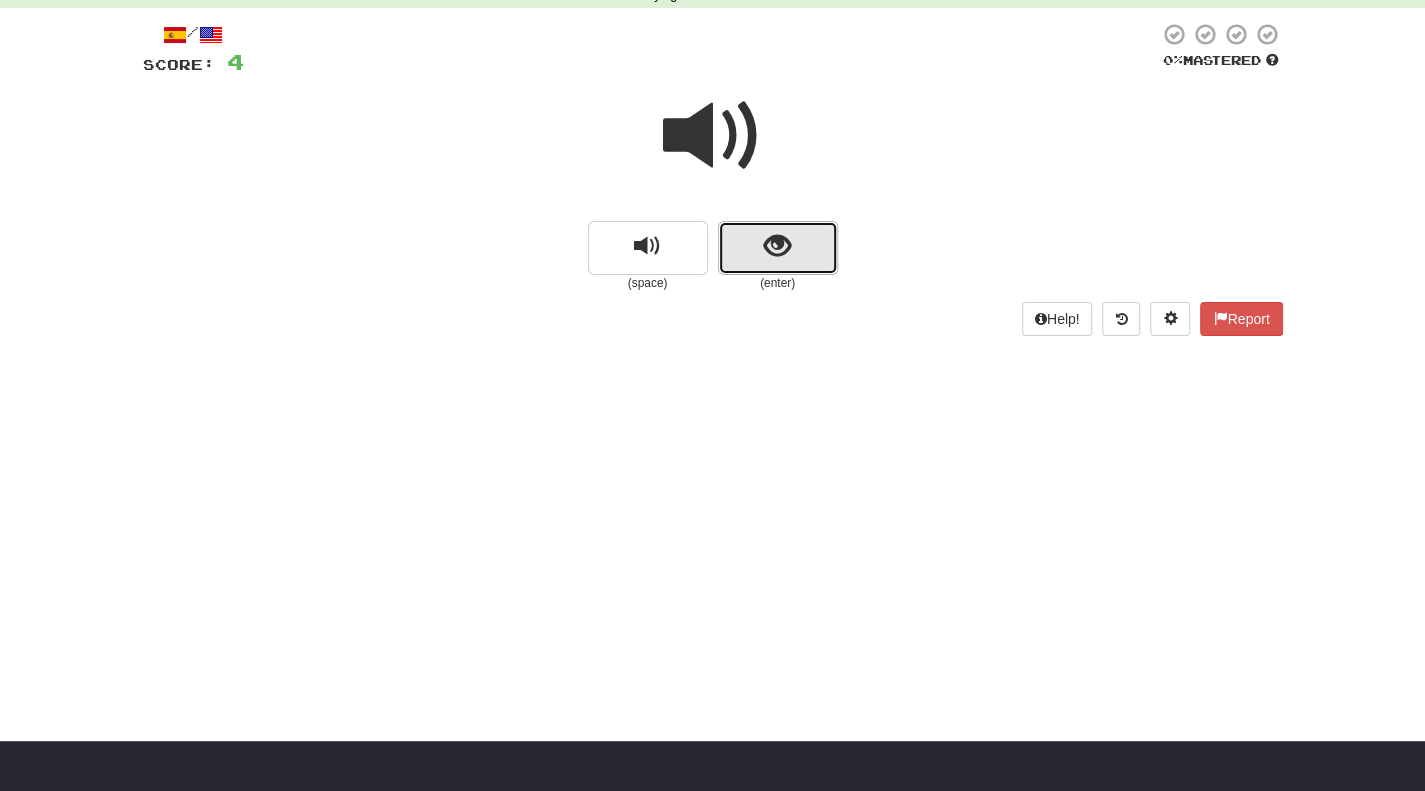 click at bounding box center (778, 248) 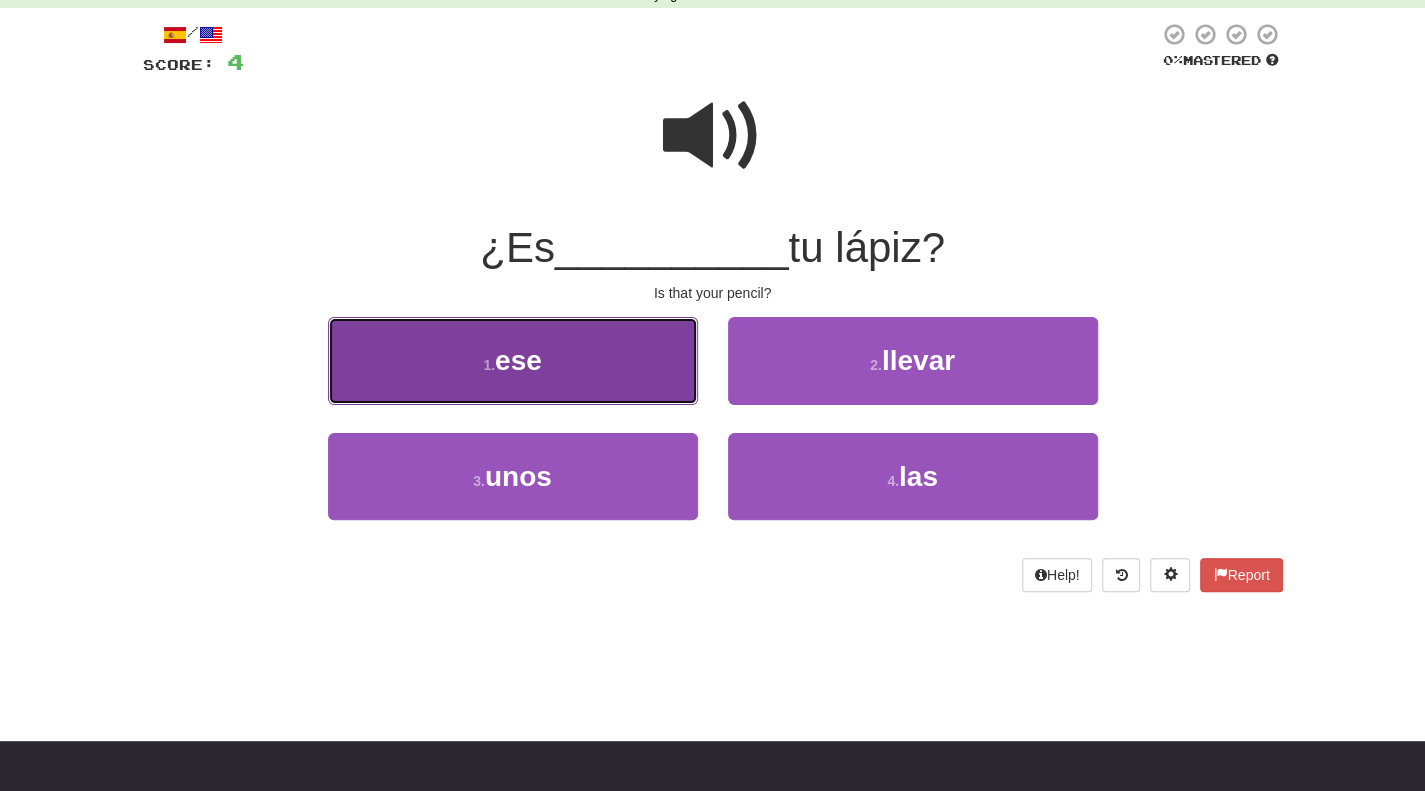 click on "1 .  ese" at bounding box center (513, 360) 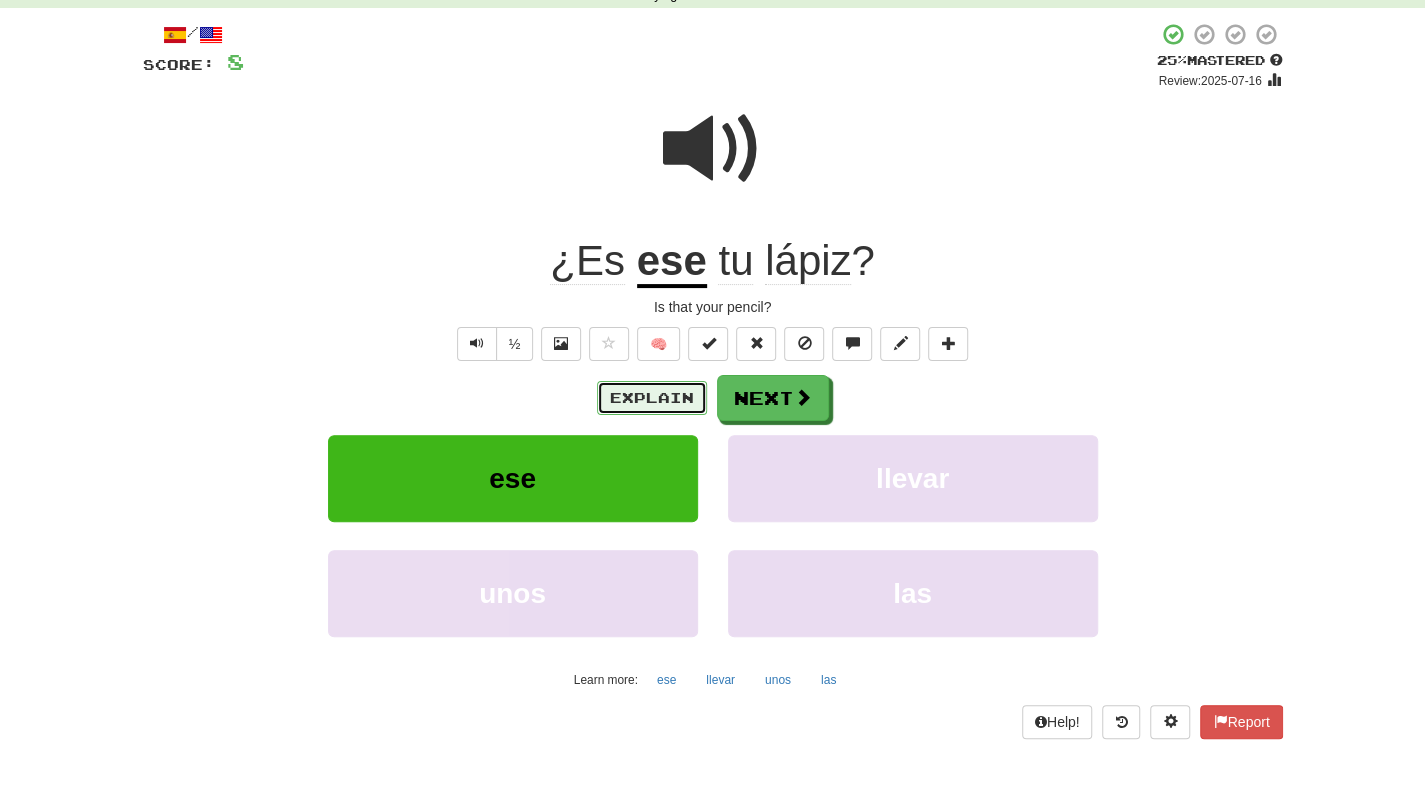 click on "Explain" at bounding box center [652, 398] 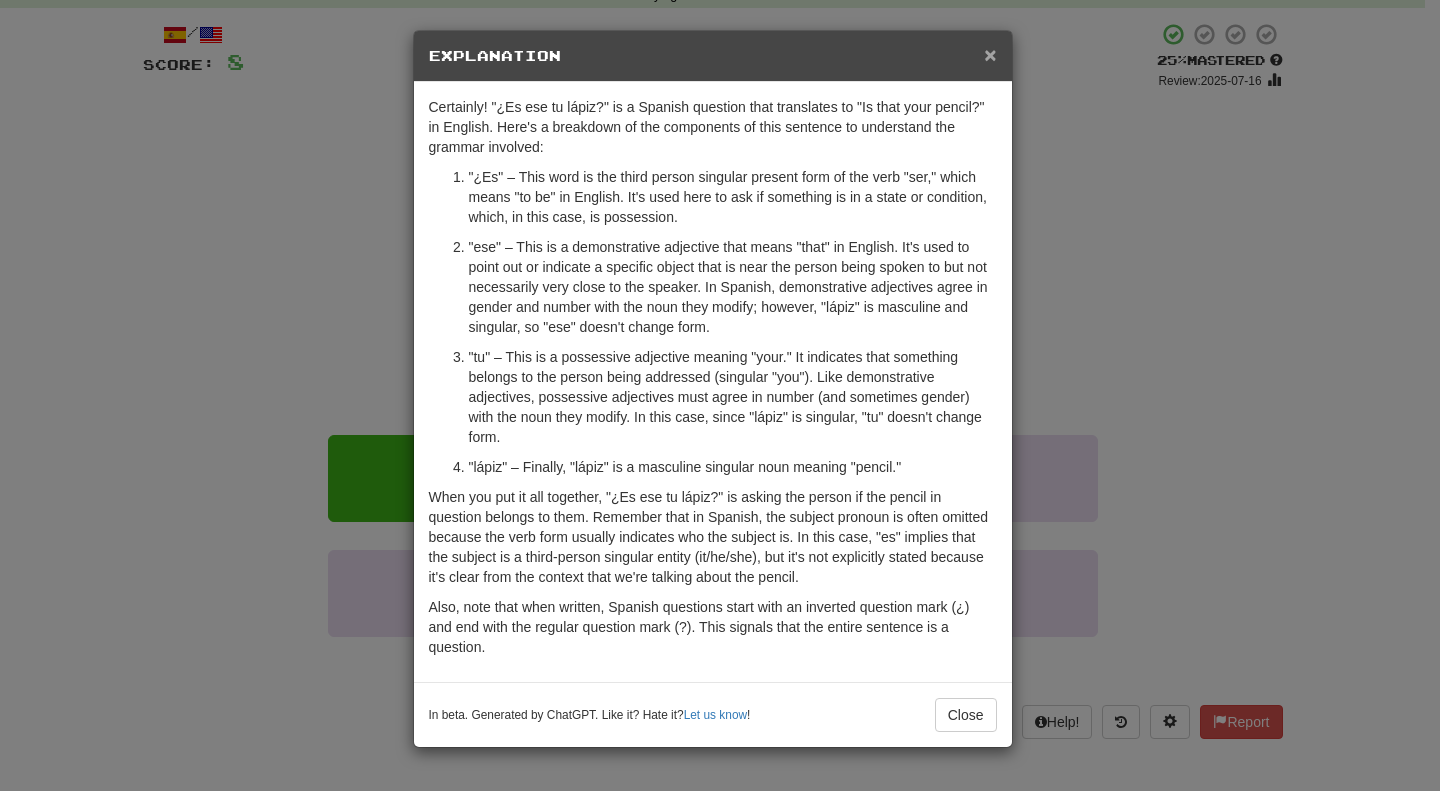 click on "×" at bounding box center [990, 54] 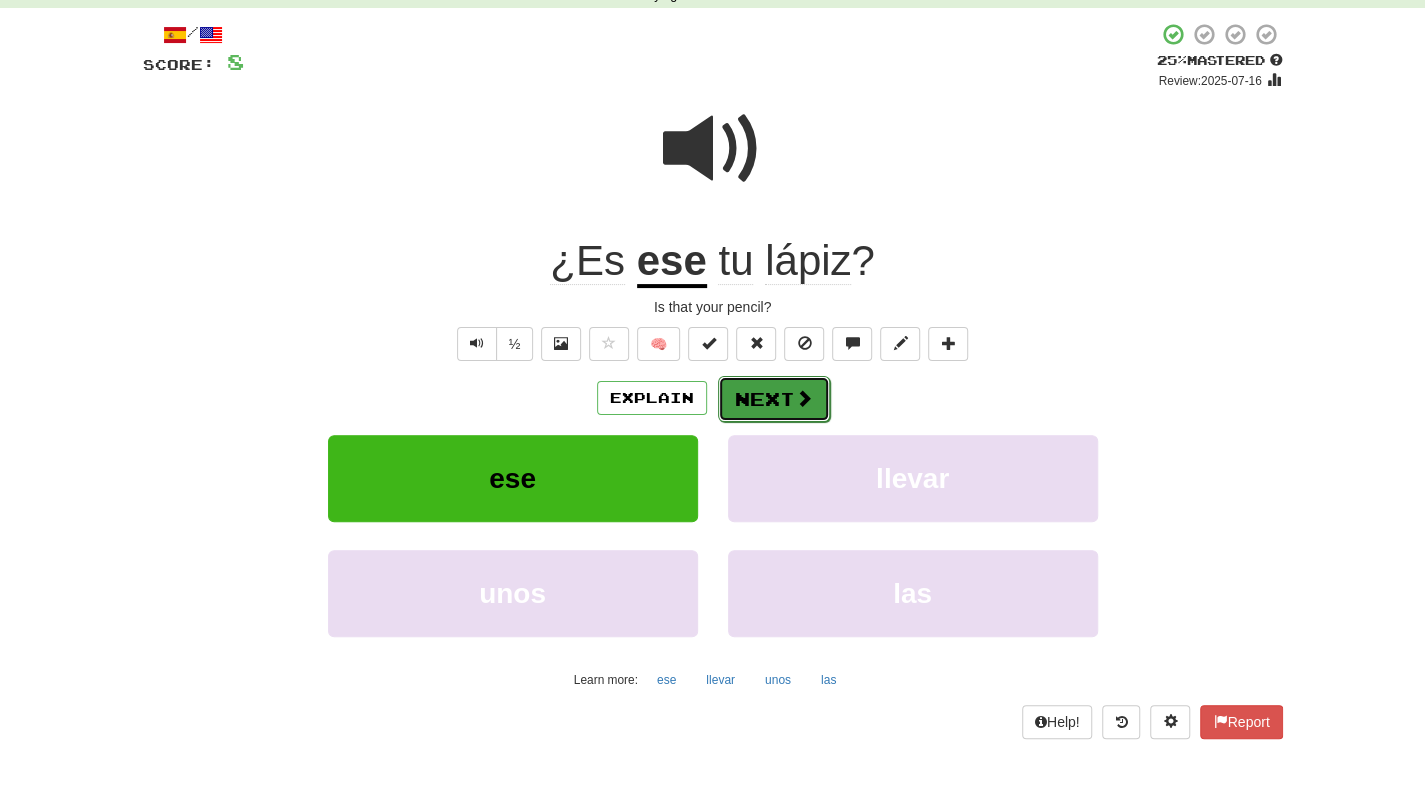 click on "Next" at bounding box center (774, 399) 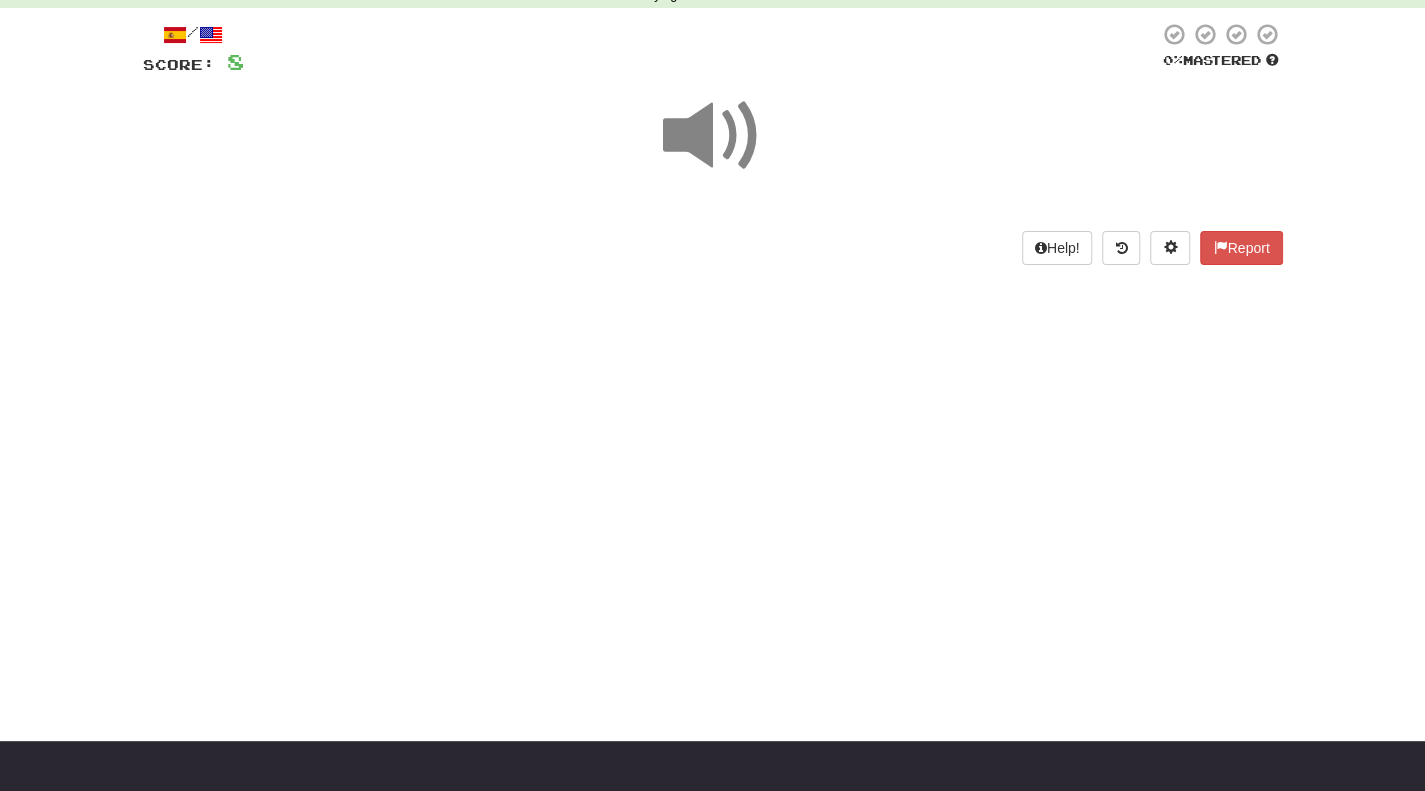 click at bounding box center (713, 136) 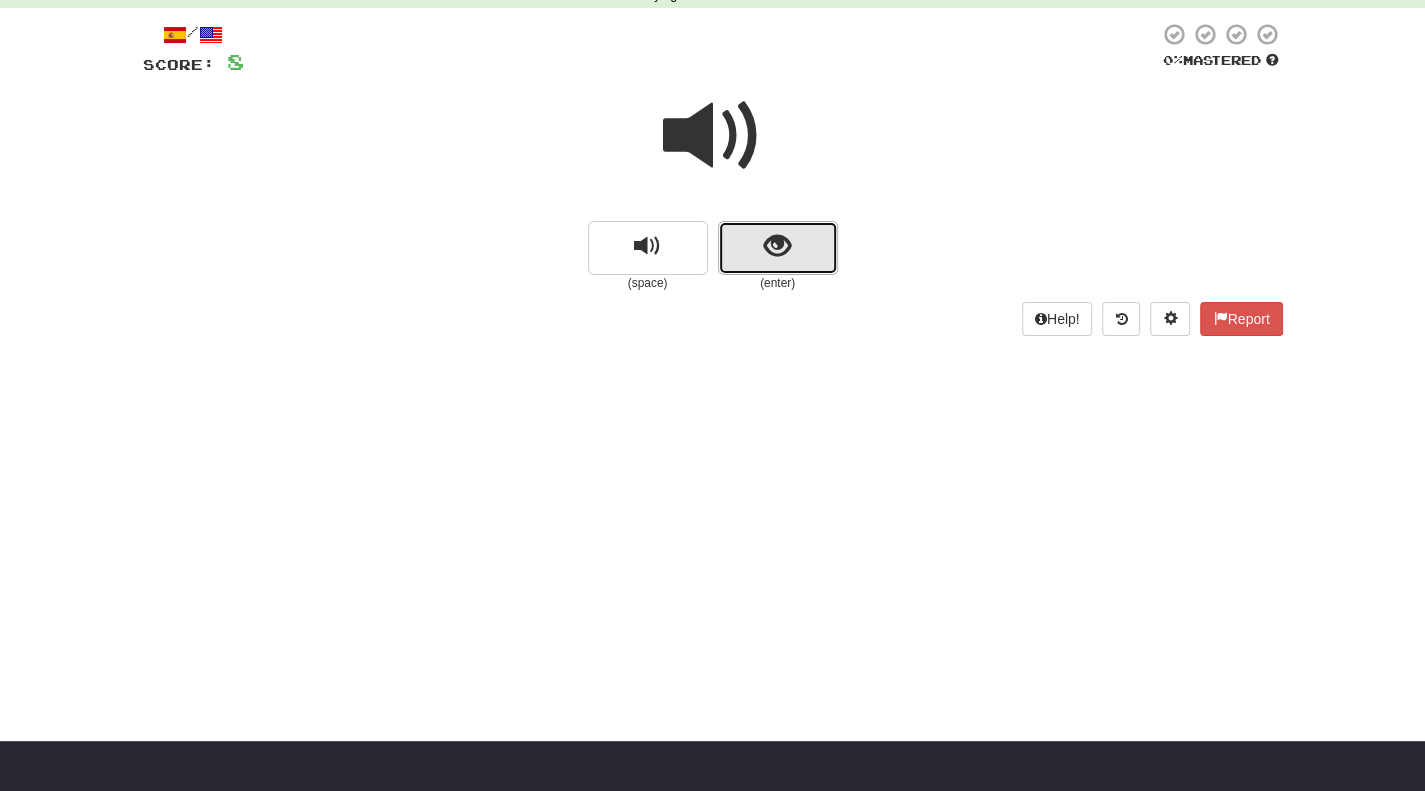 click at bounding box center [777, 246] 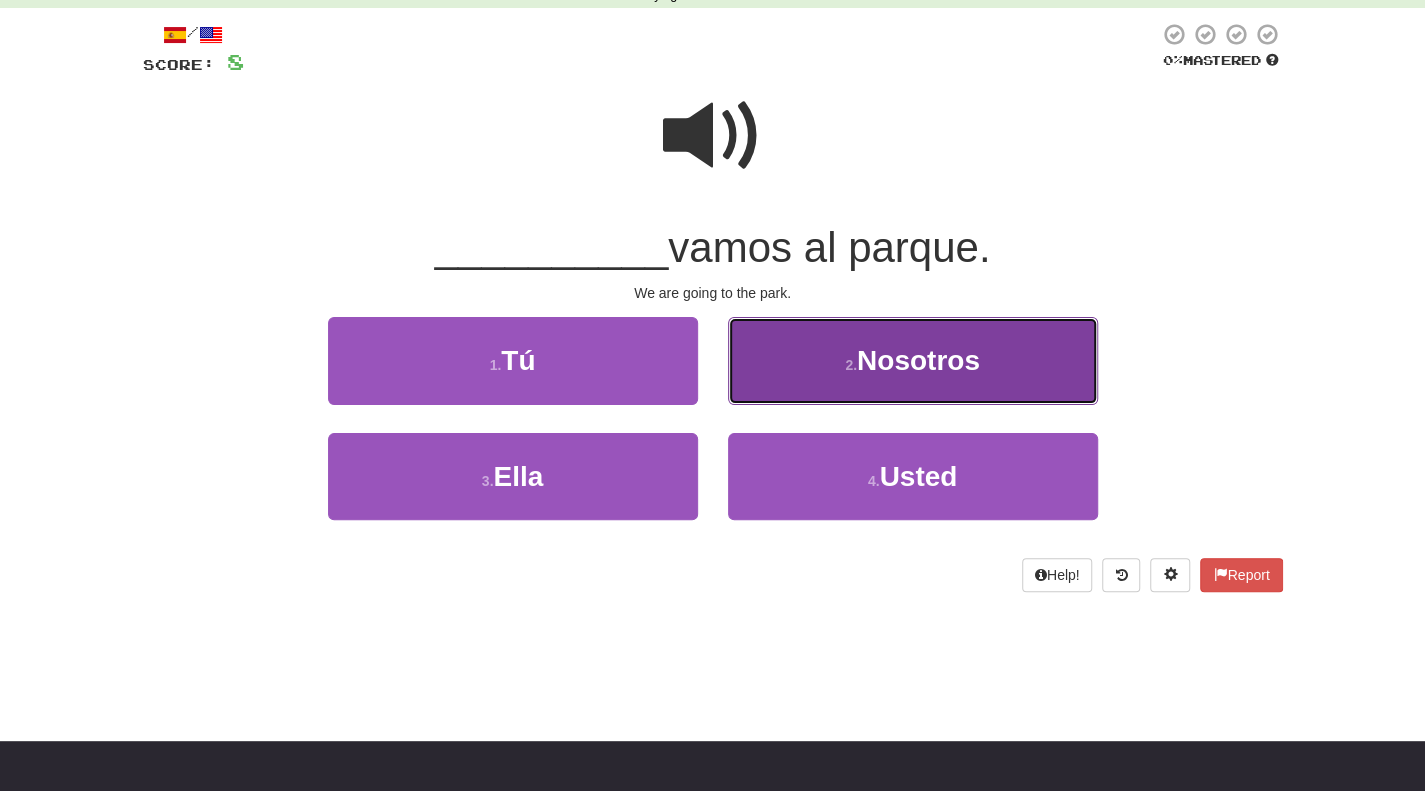 click on "Nosotros" at bounding box center (918, 360) 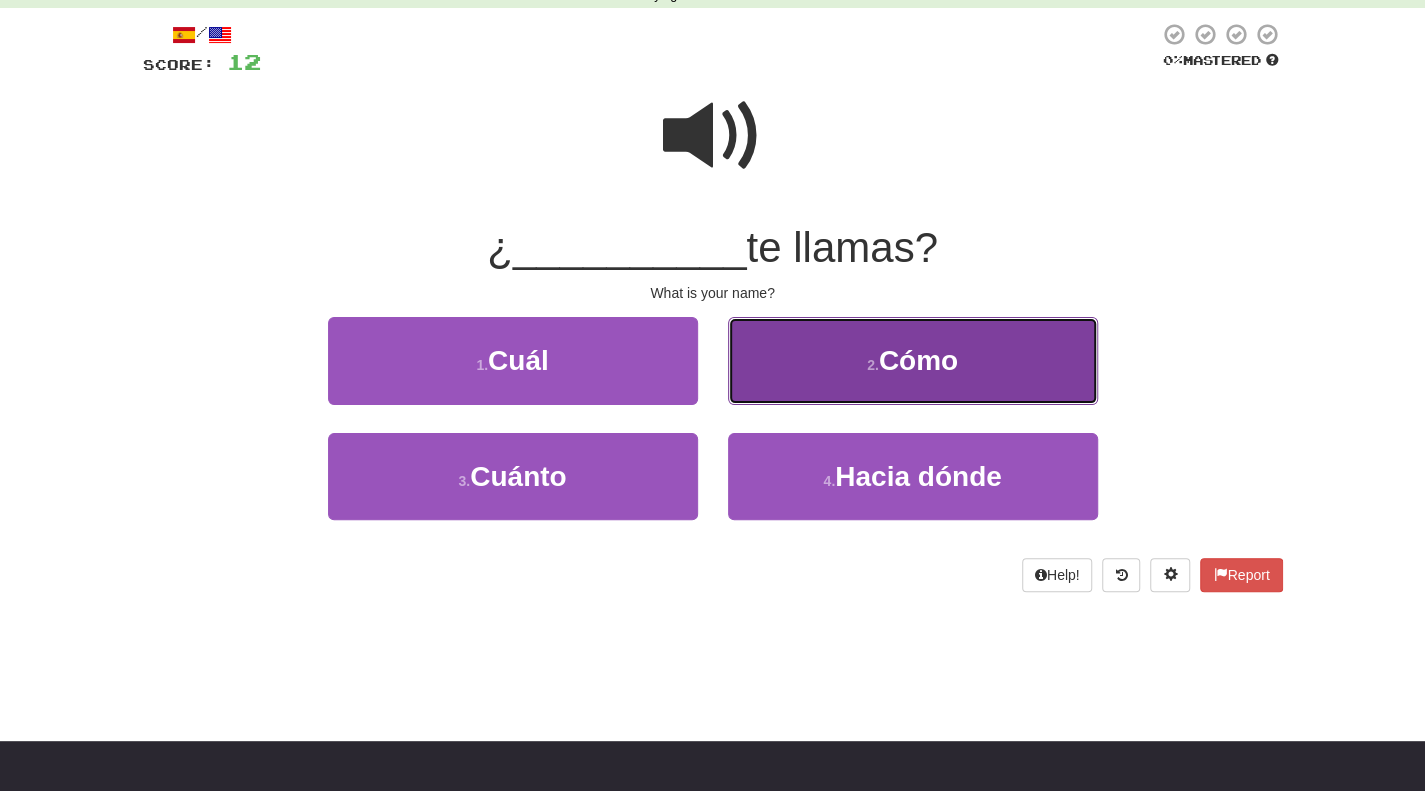 click on "2 .  Cómo" at bounding box center (913, 360) 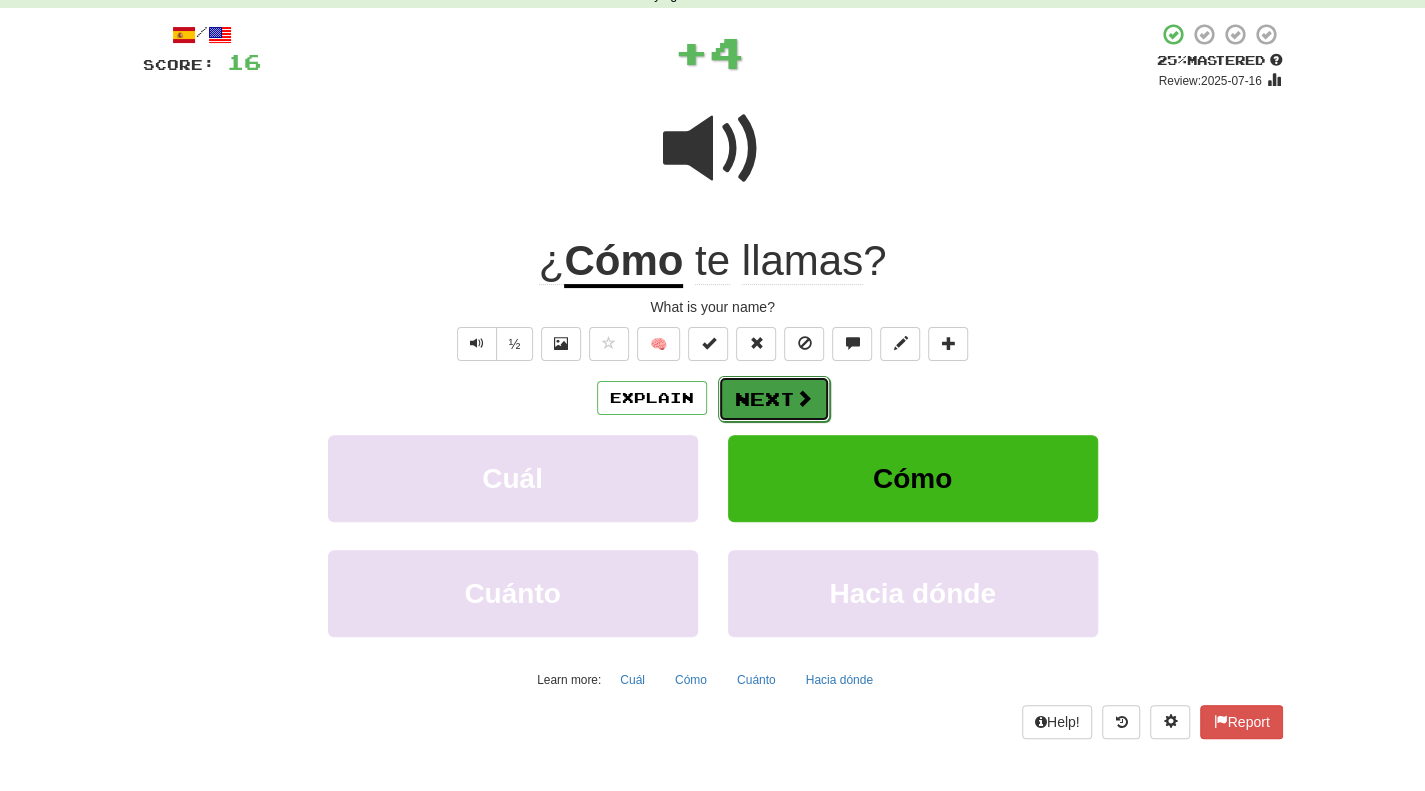 click on "Next" at bounding box center (774, 399) 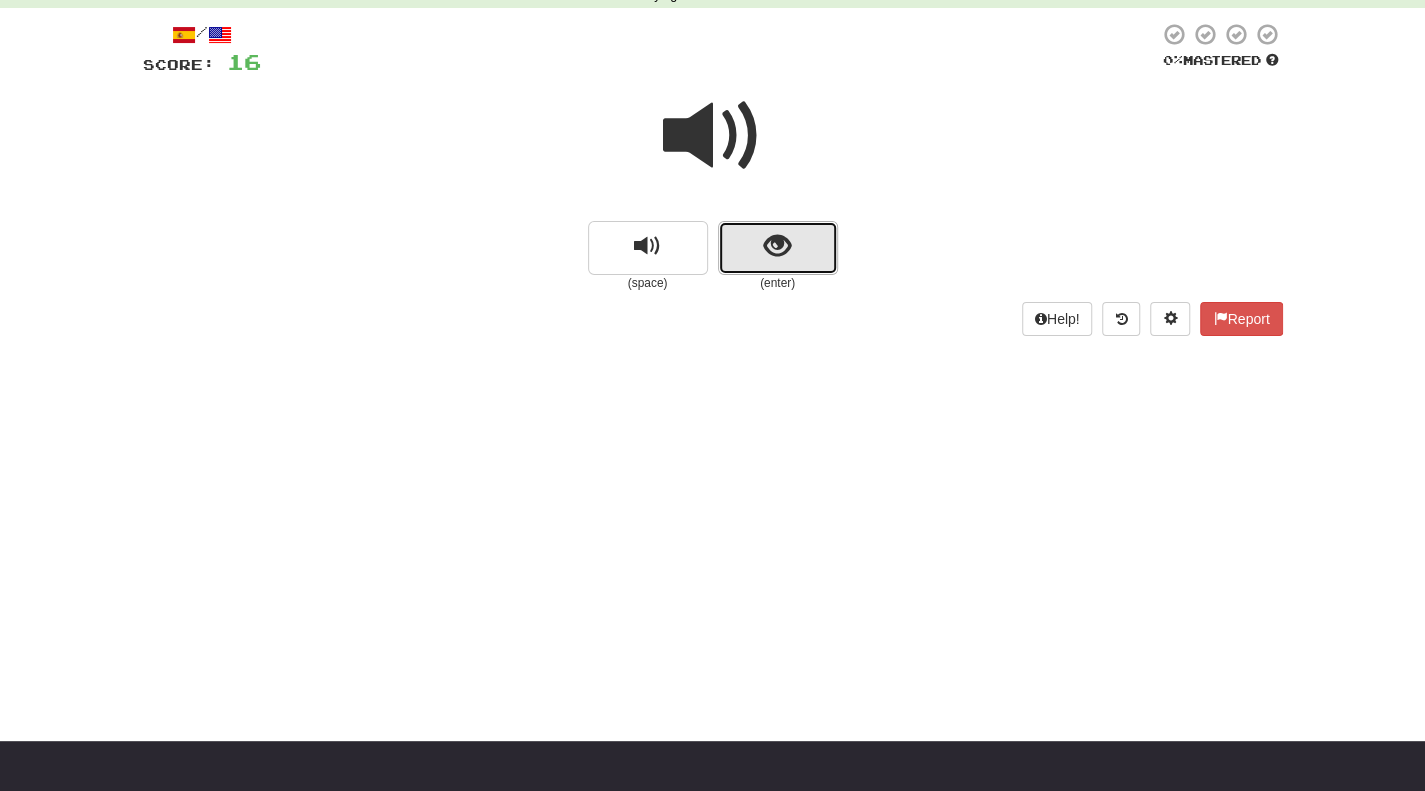 click at bounding box center [777, 246] 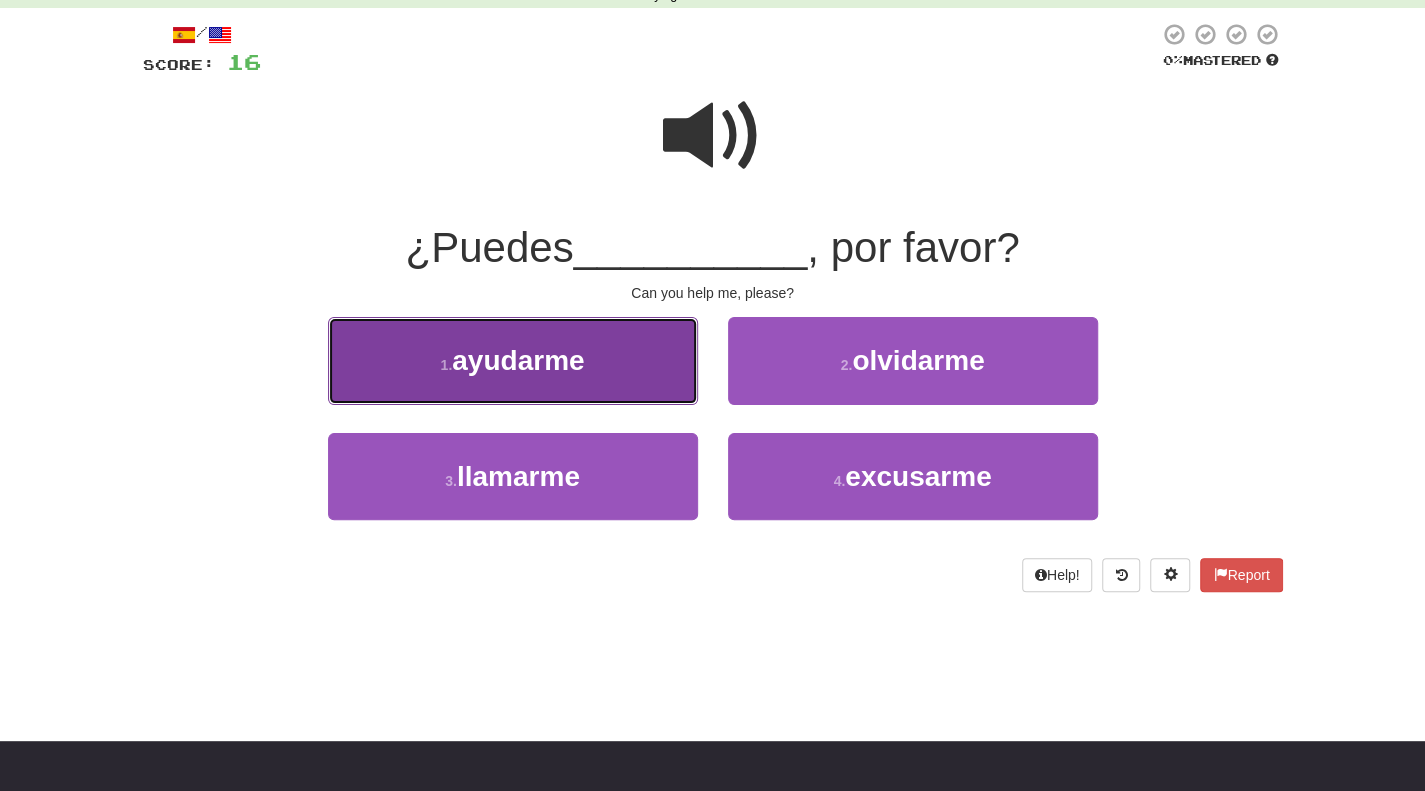 click on "1 .  ayudarme" at bounding box center (513, 360) 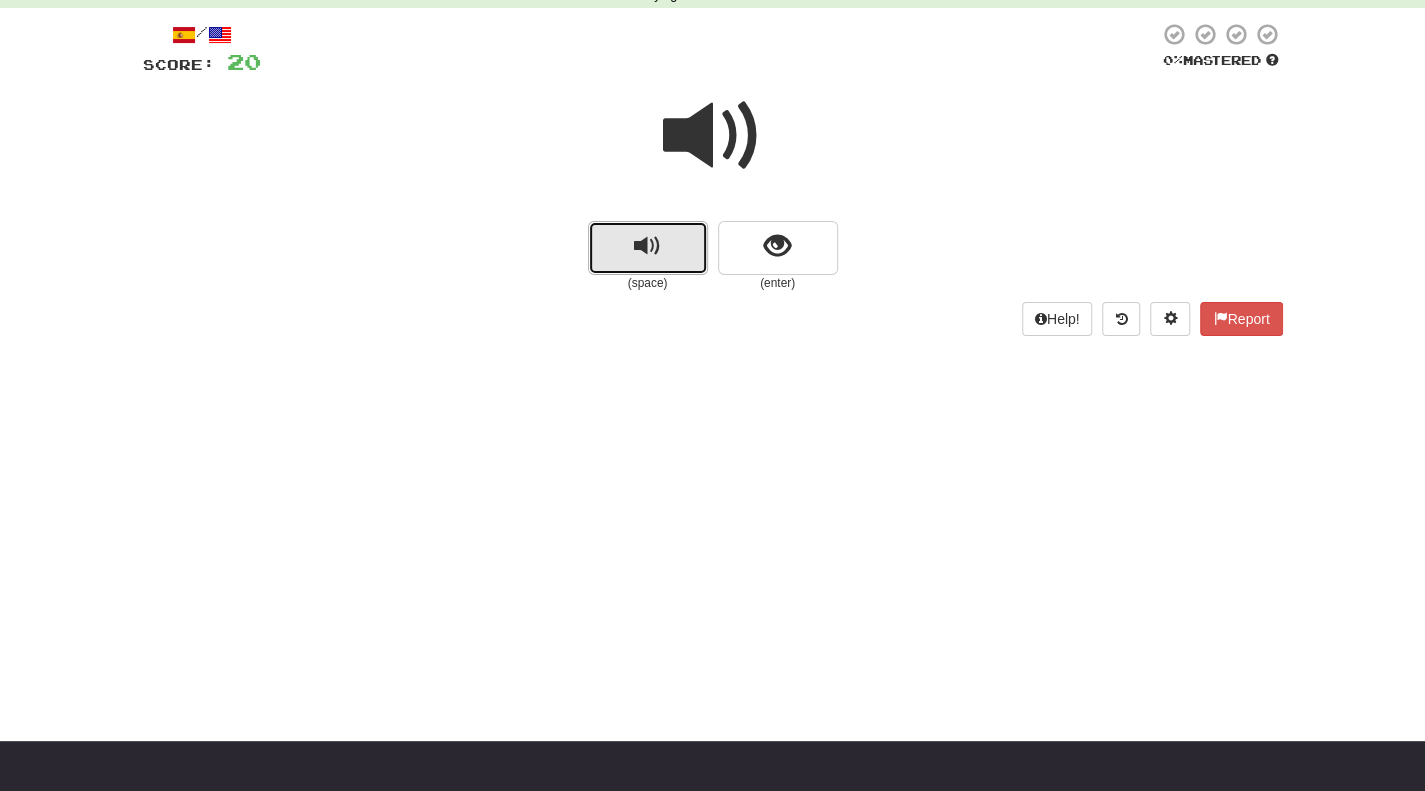 click at bounding box center [648, 248] 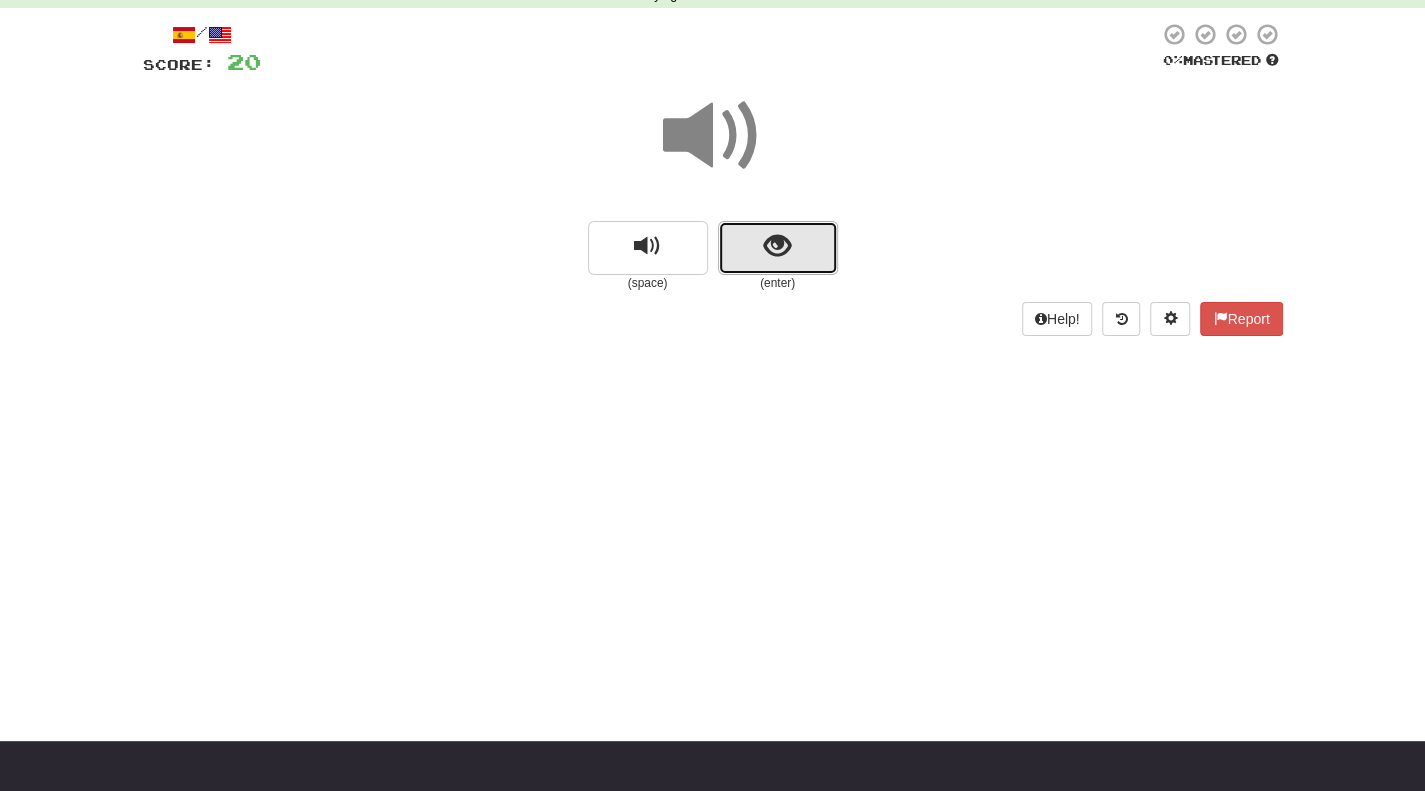 click at bounding box center [778, 248] 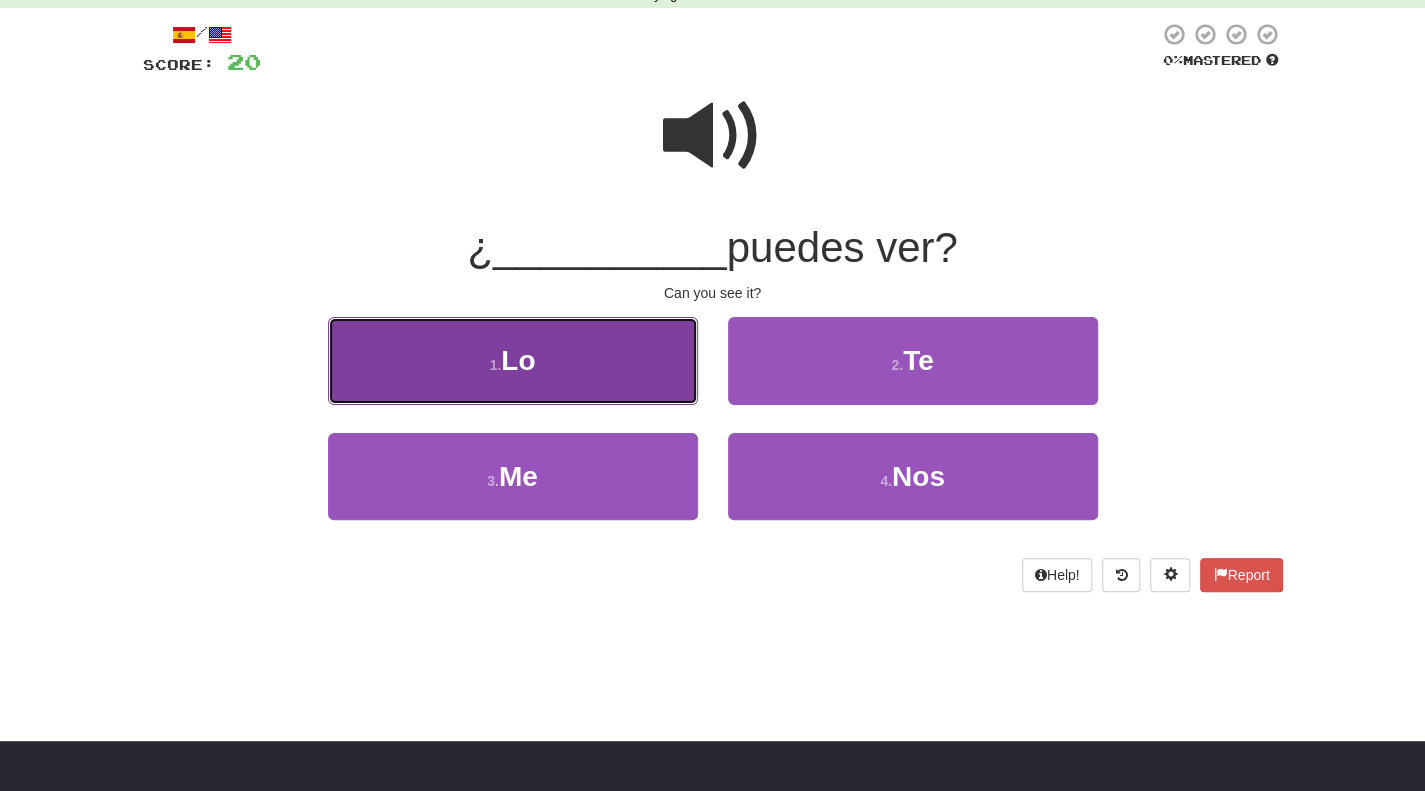 click on "1 .  Lo" at bounding box center (513, 360) 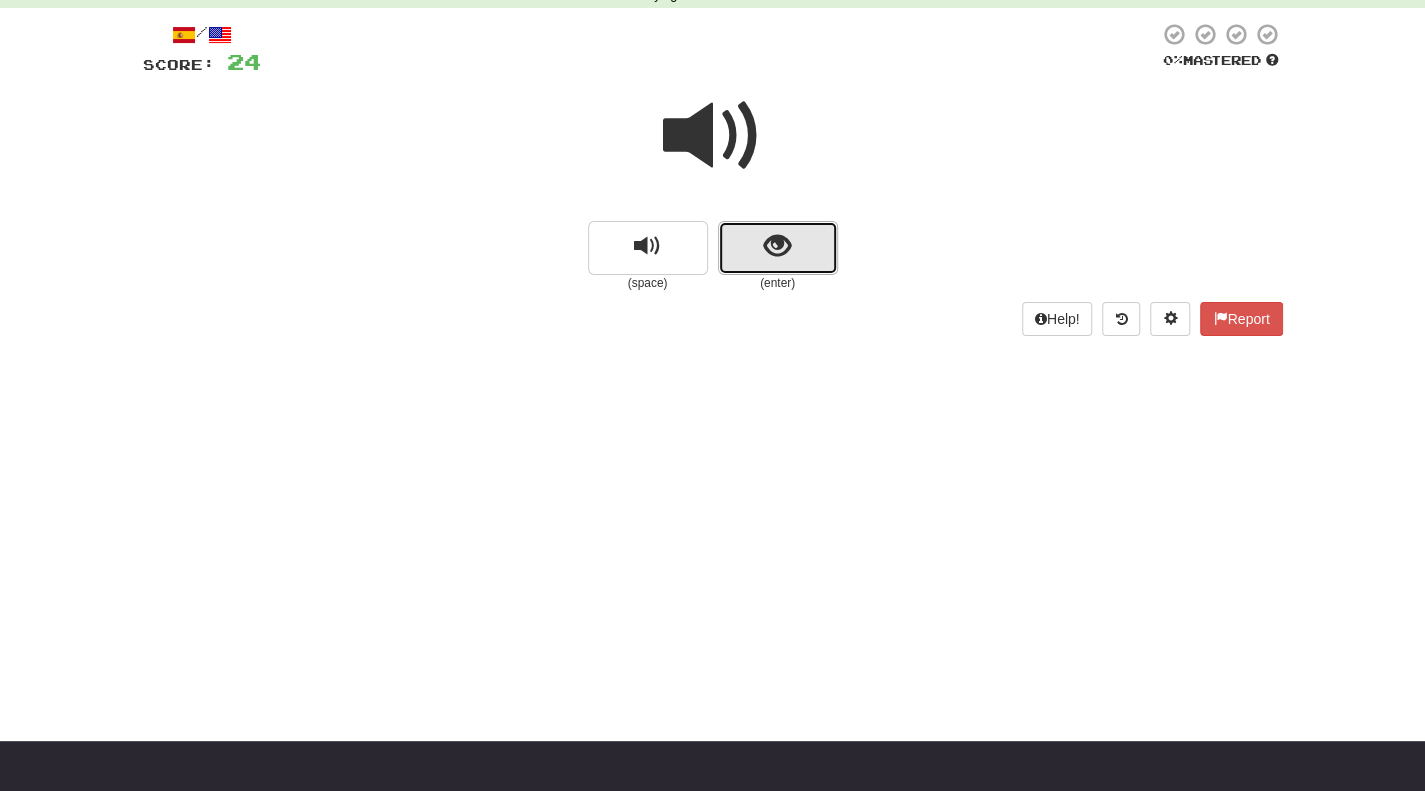 click at bounding box center [778, 248] 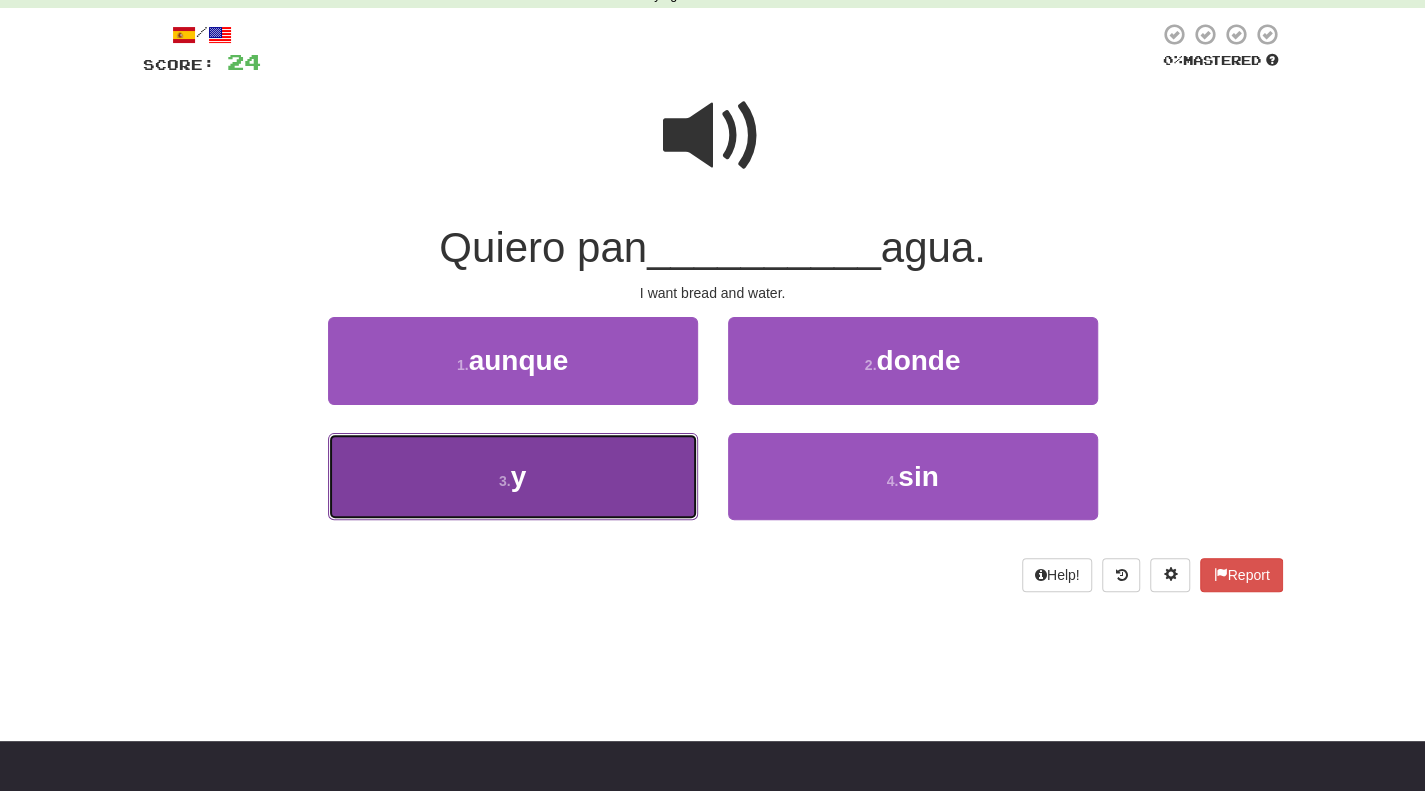 click on "3 .  y" at bounding box center (513, 476) 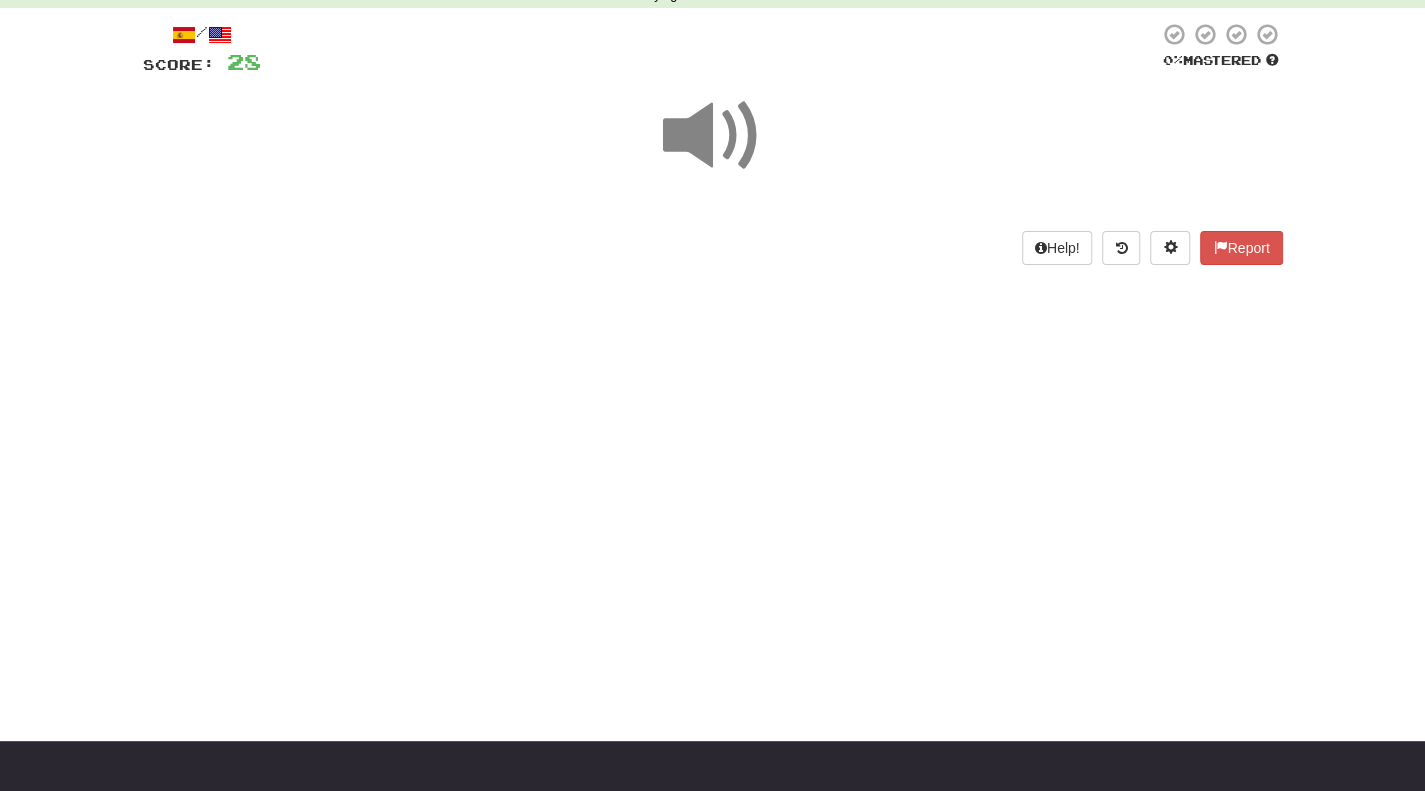 click at bounding box center (713, 149) 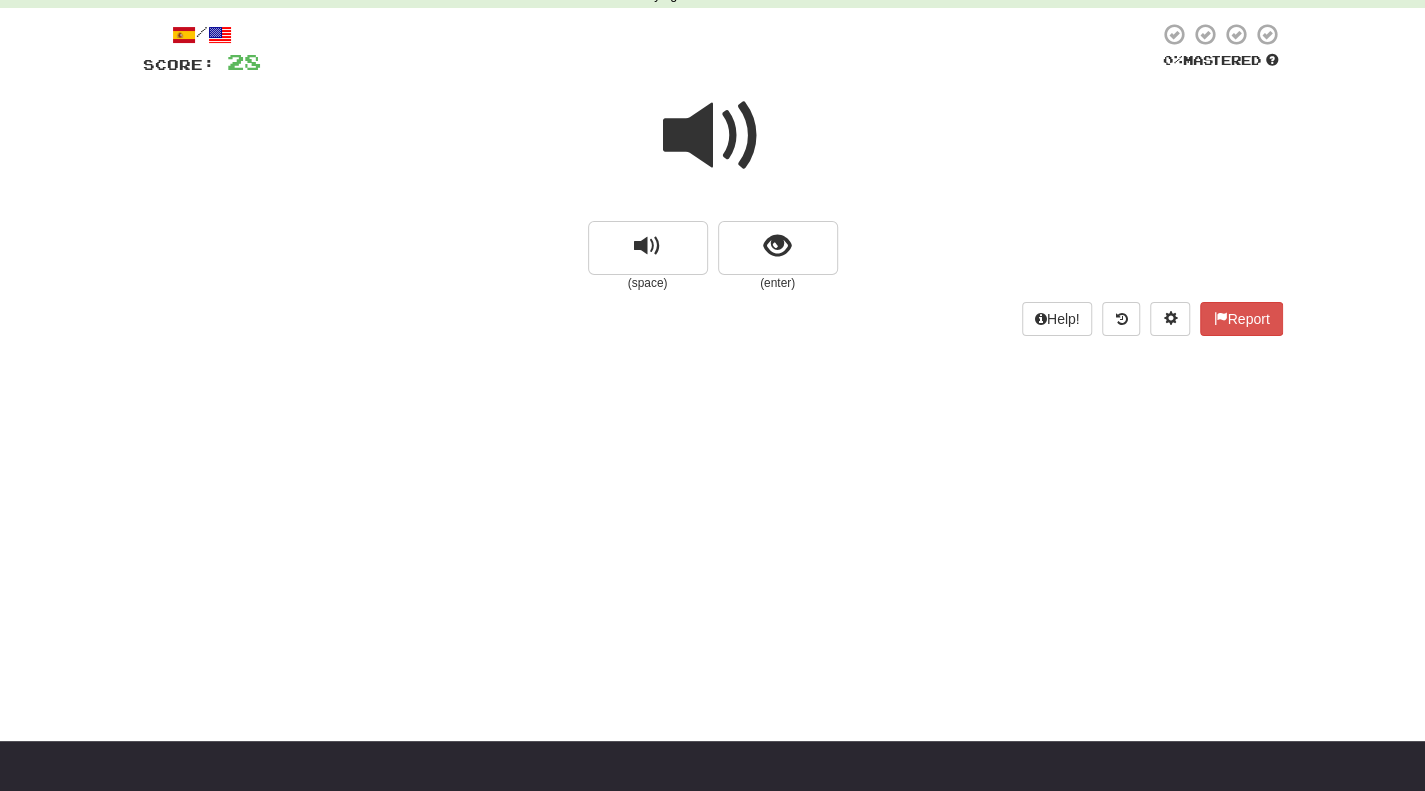 click at bounding box center (713, 136) 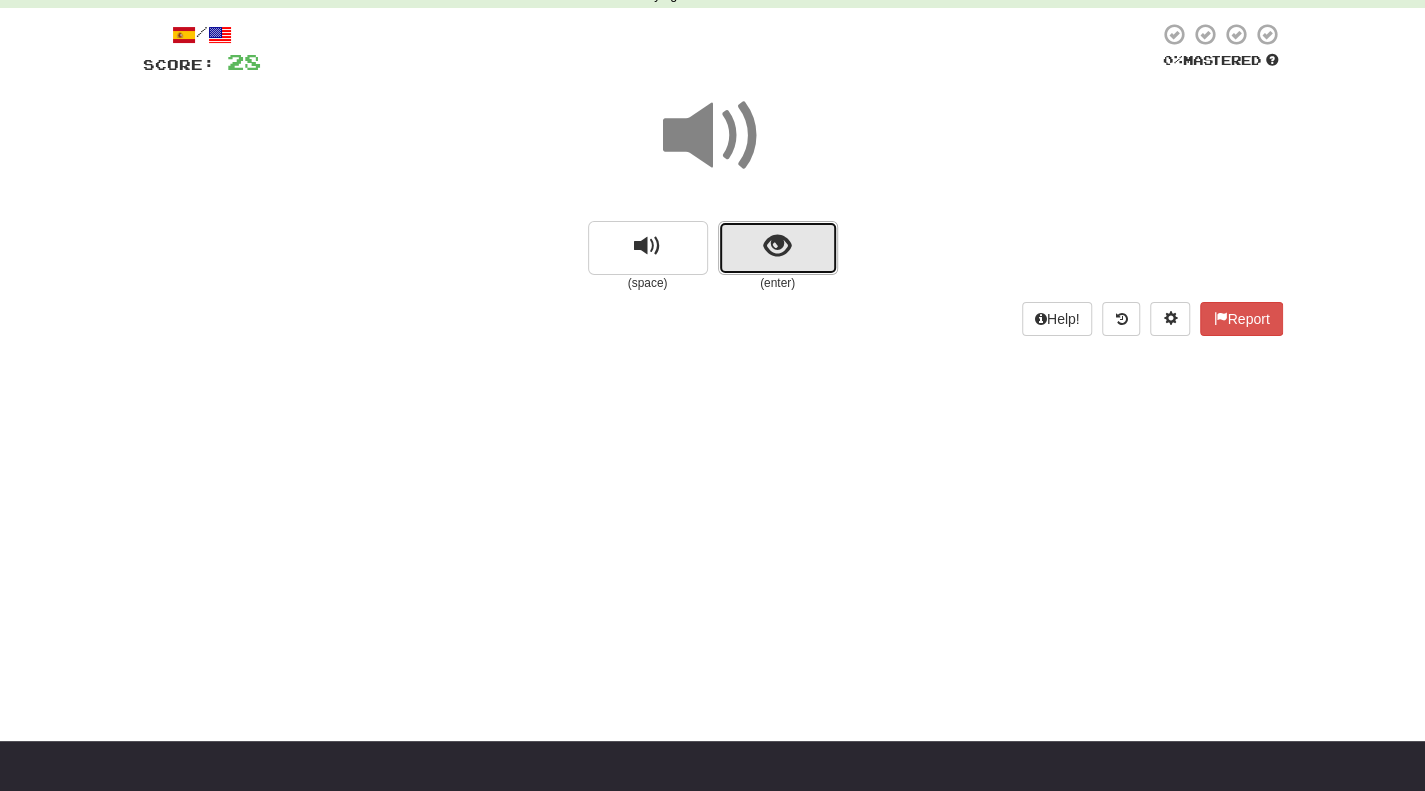 click at bounding box center [777, 246] 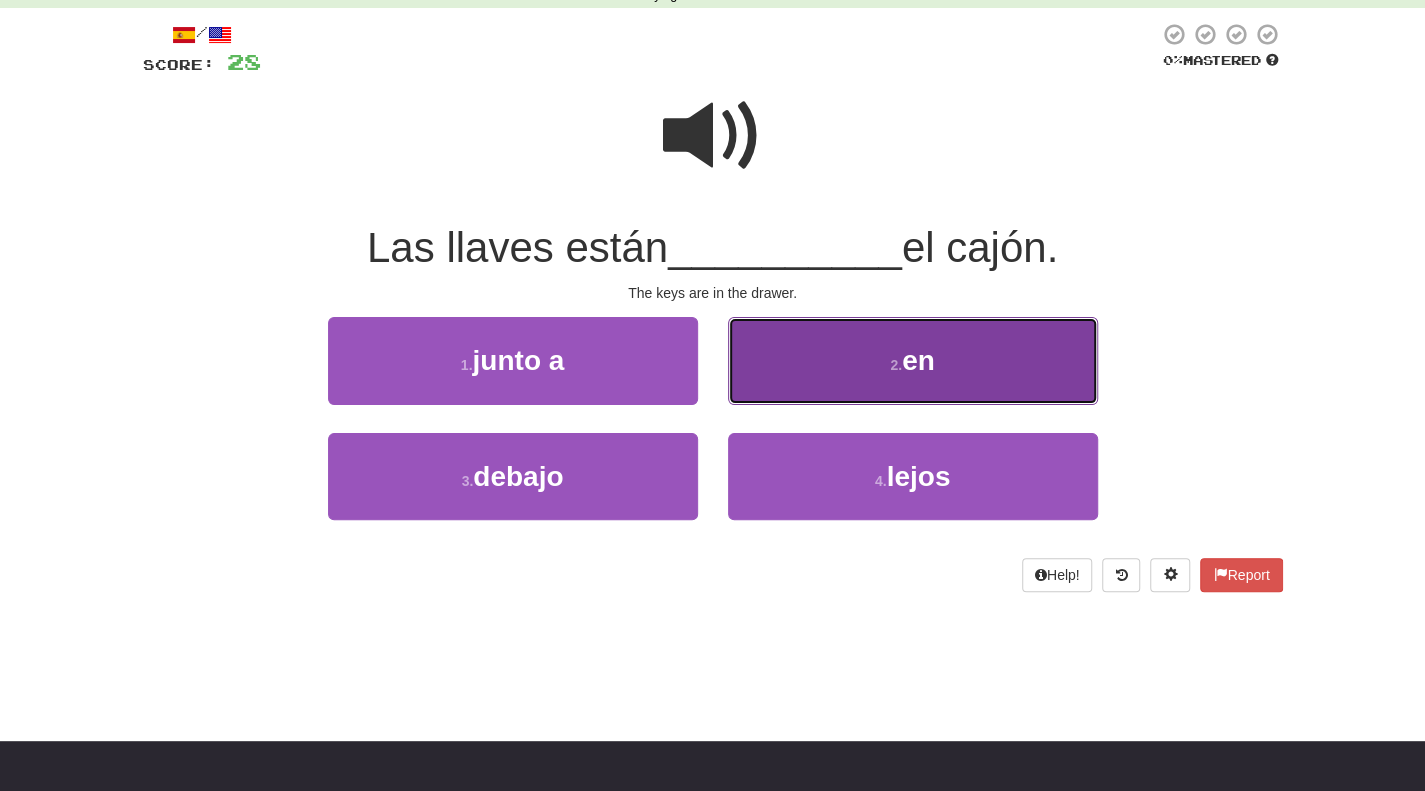 click on "2 .  en" at bounding box center (913, 360) 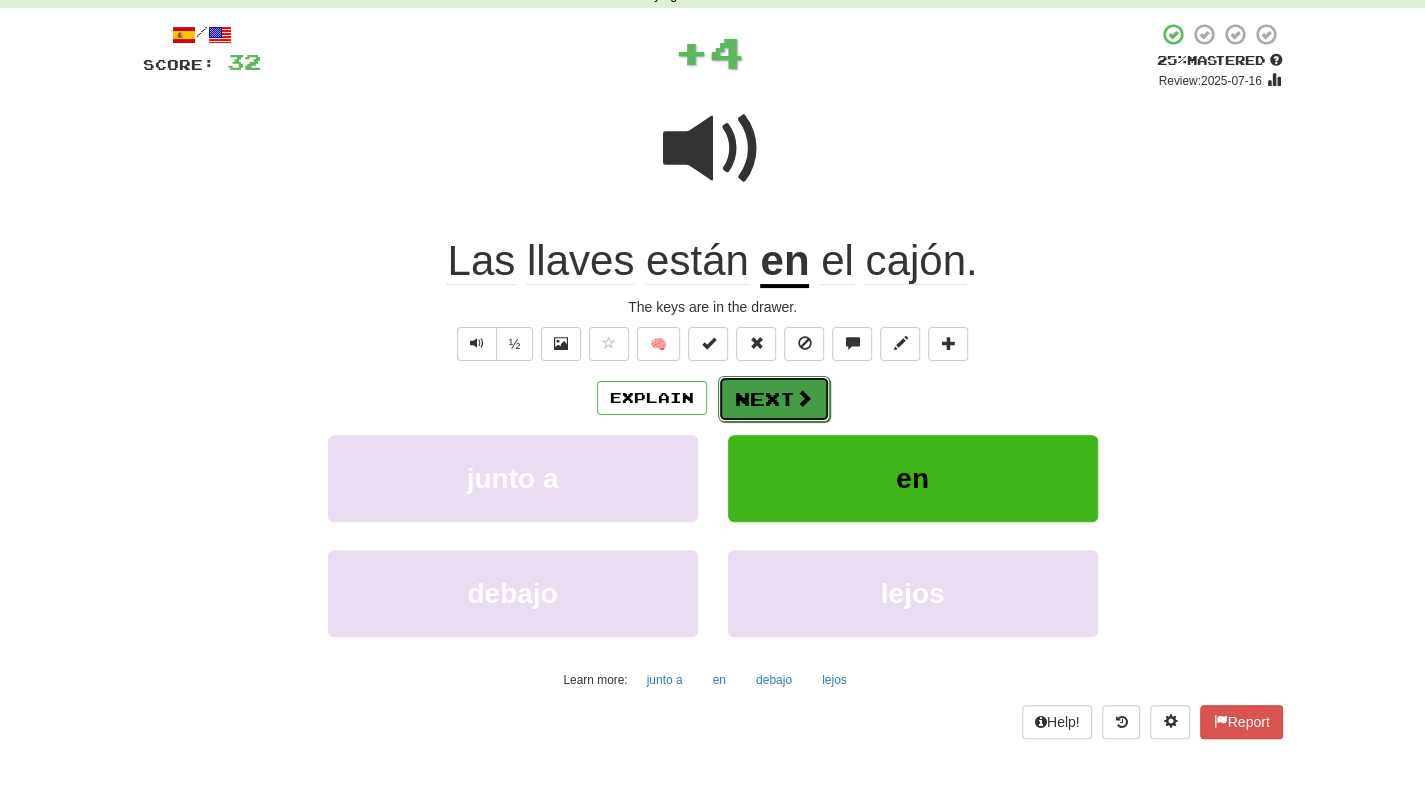 click on "Next" at bounding box center (774, 399) 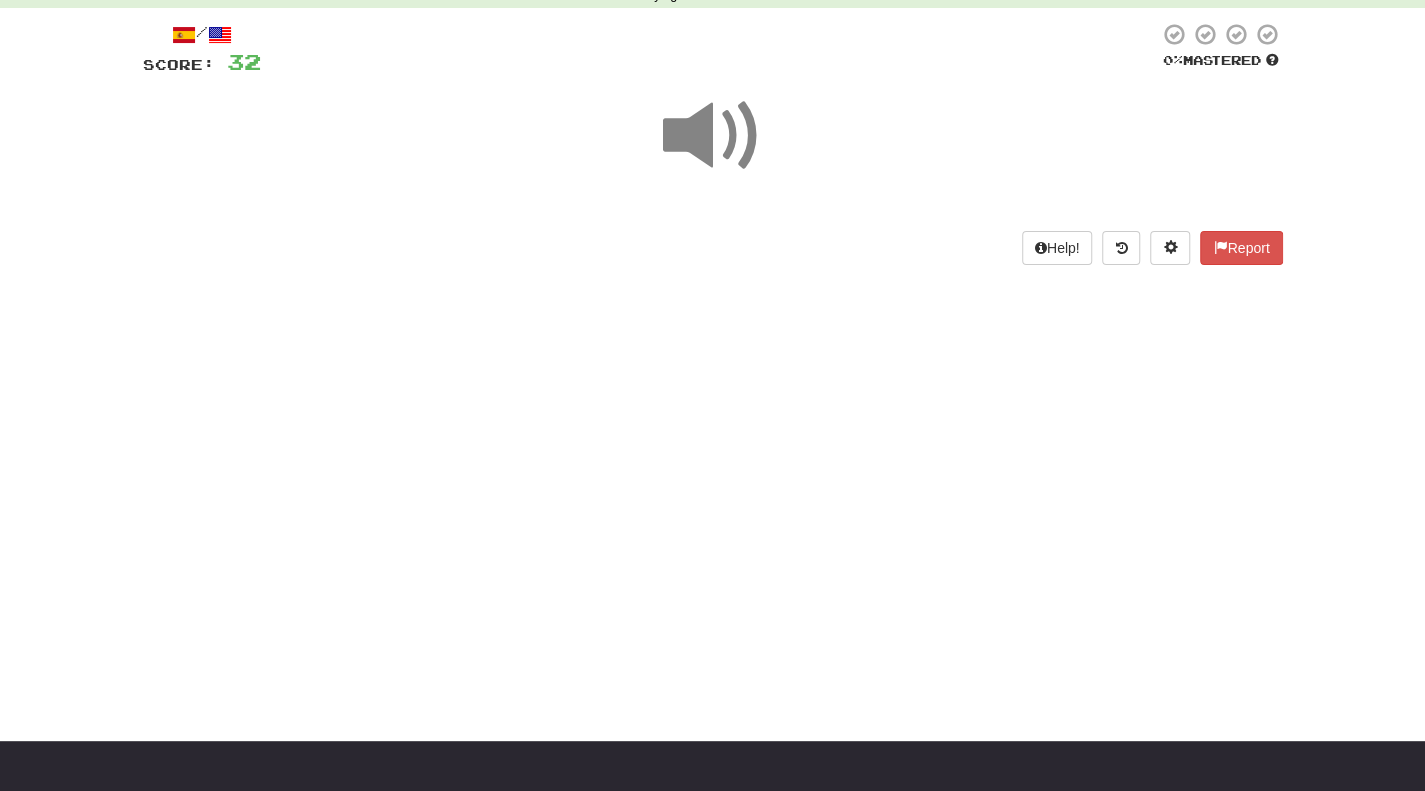 click at bounding box center (713, 136) 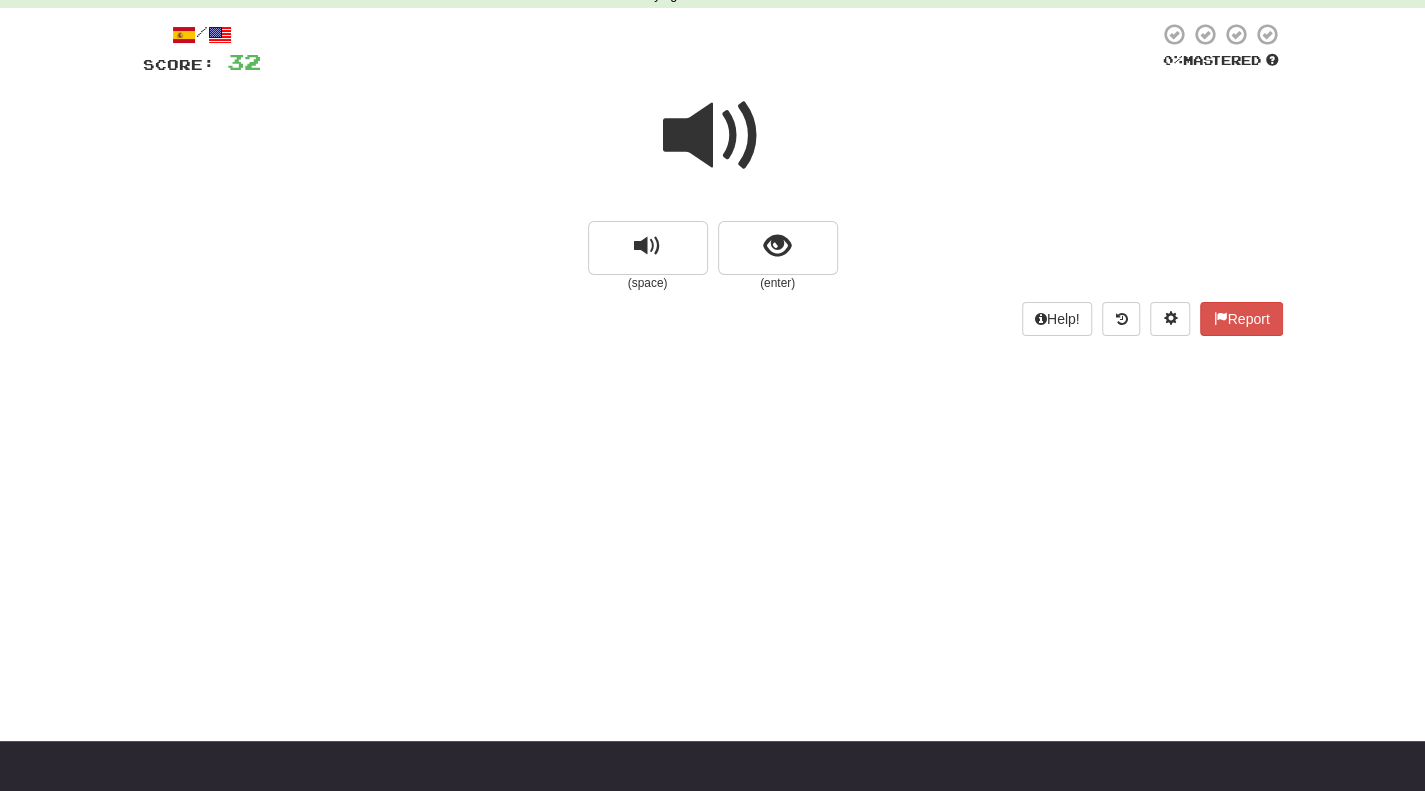click at bounding box center (713, 136) 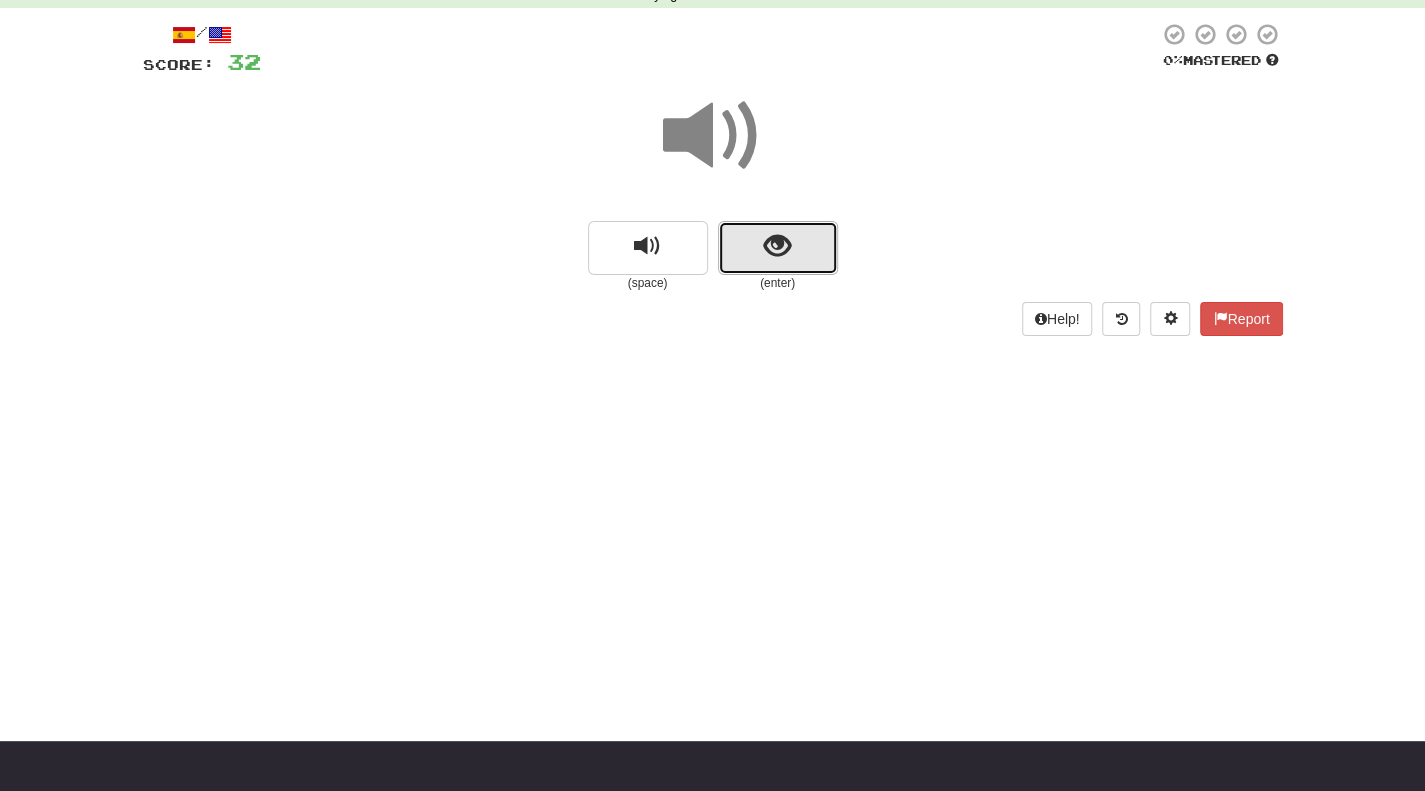 click at bounding box center (777, 246) 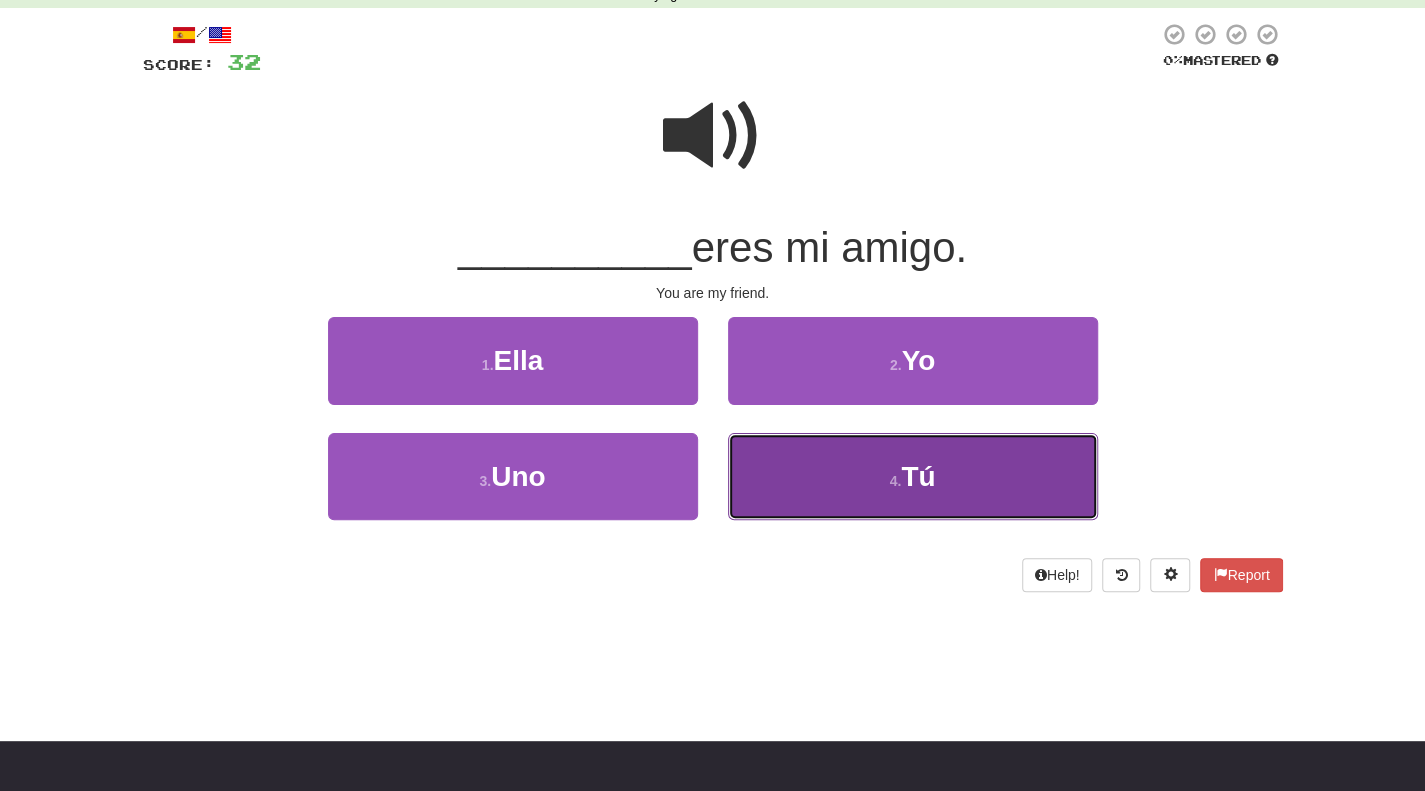 click on "4 .  Tú" at bounding box center [913, 476] 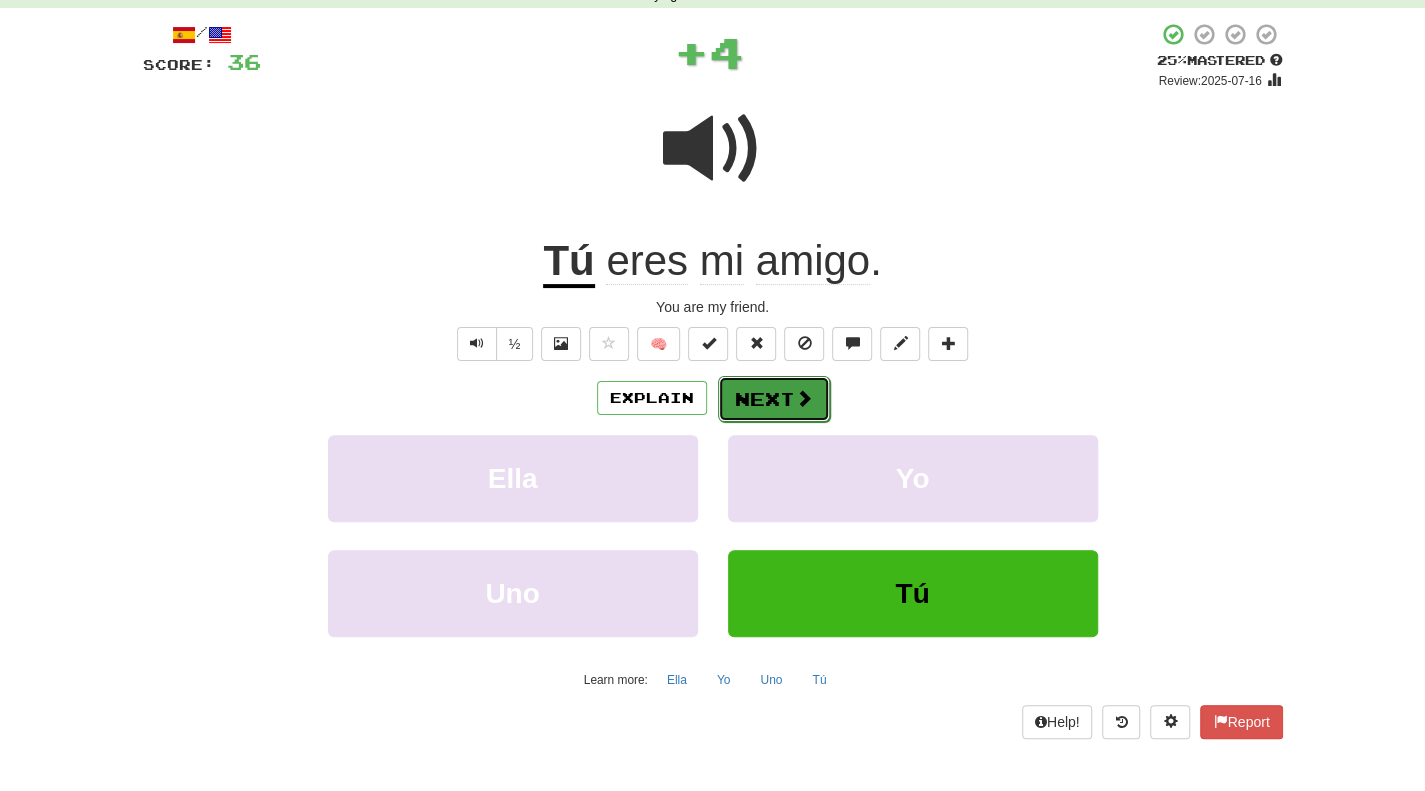click on "Next" at bounding box center [774, 399] 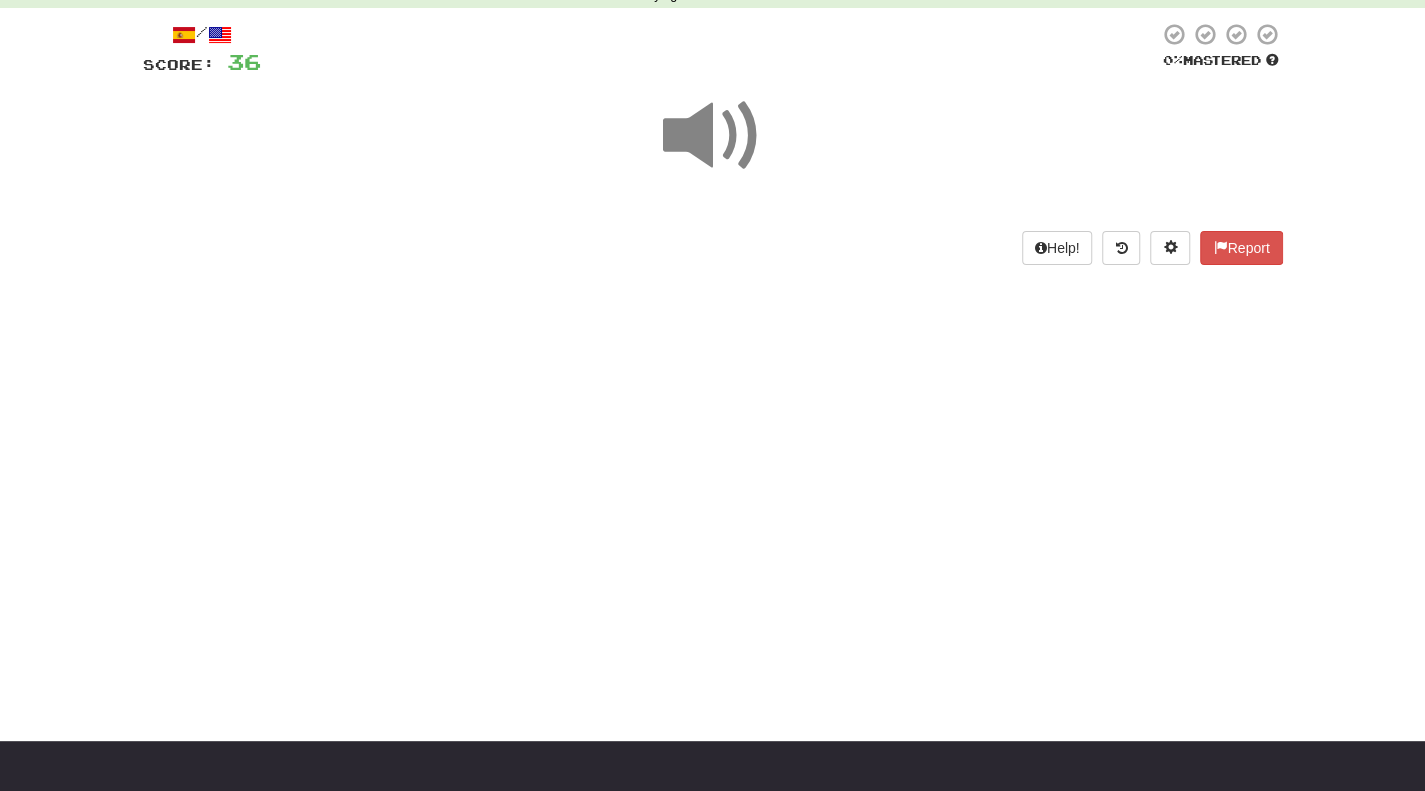 click at bounding box center [713, 136] 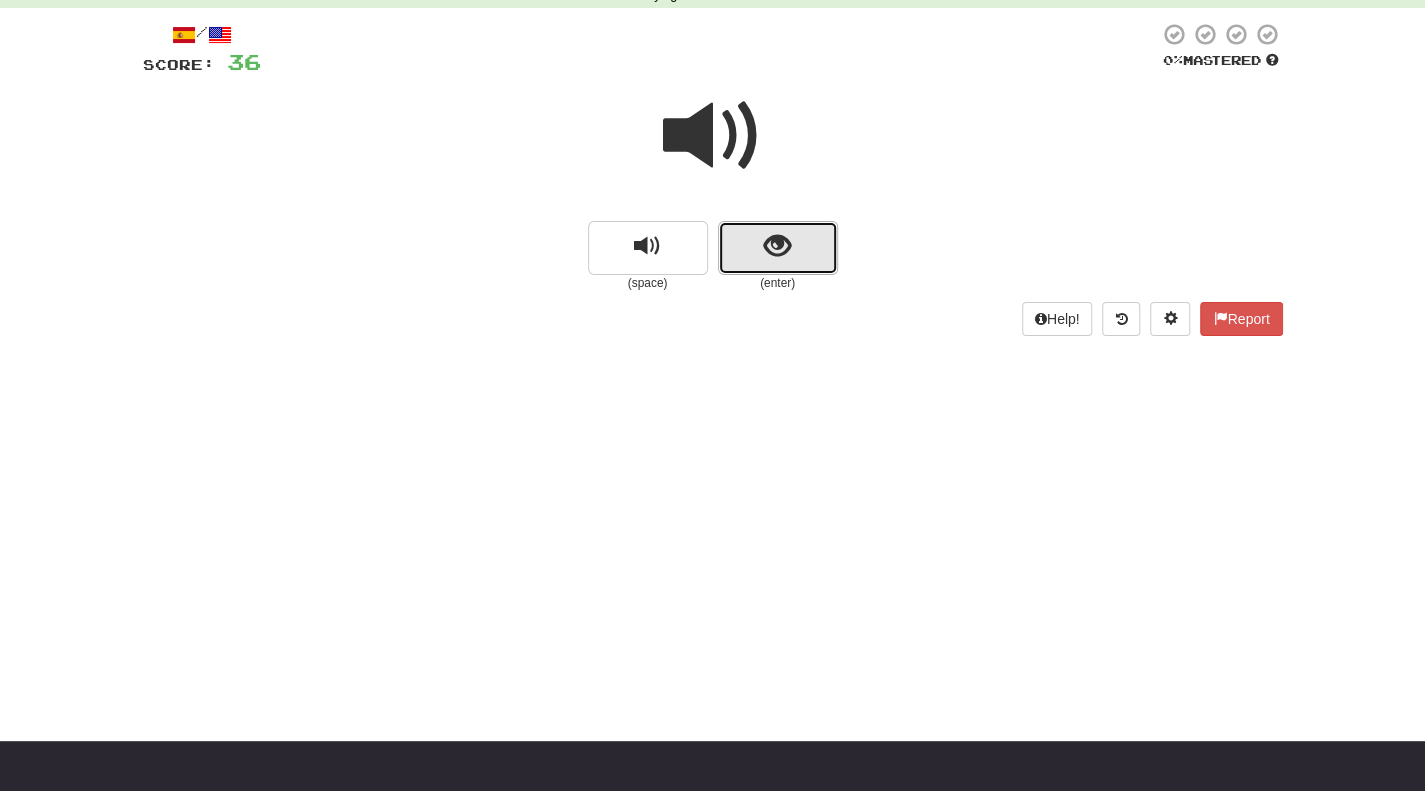 click at bounding box center [777, 246] 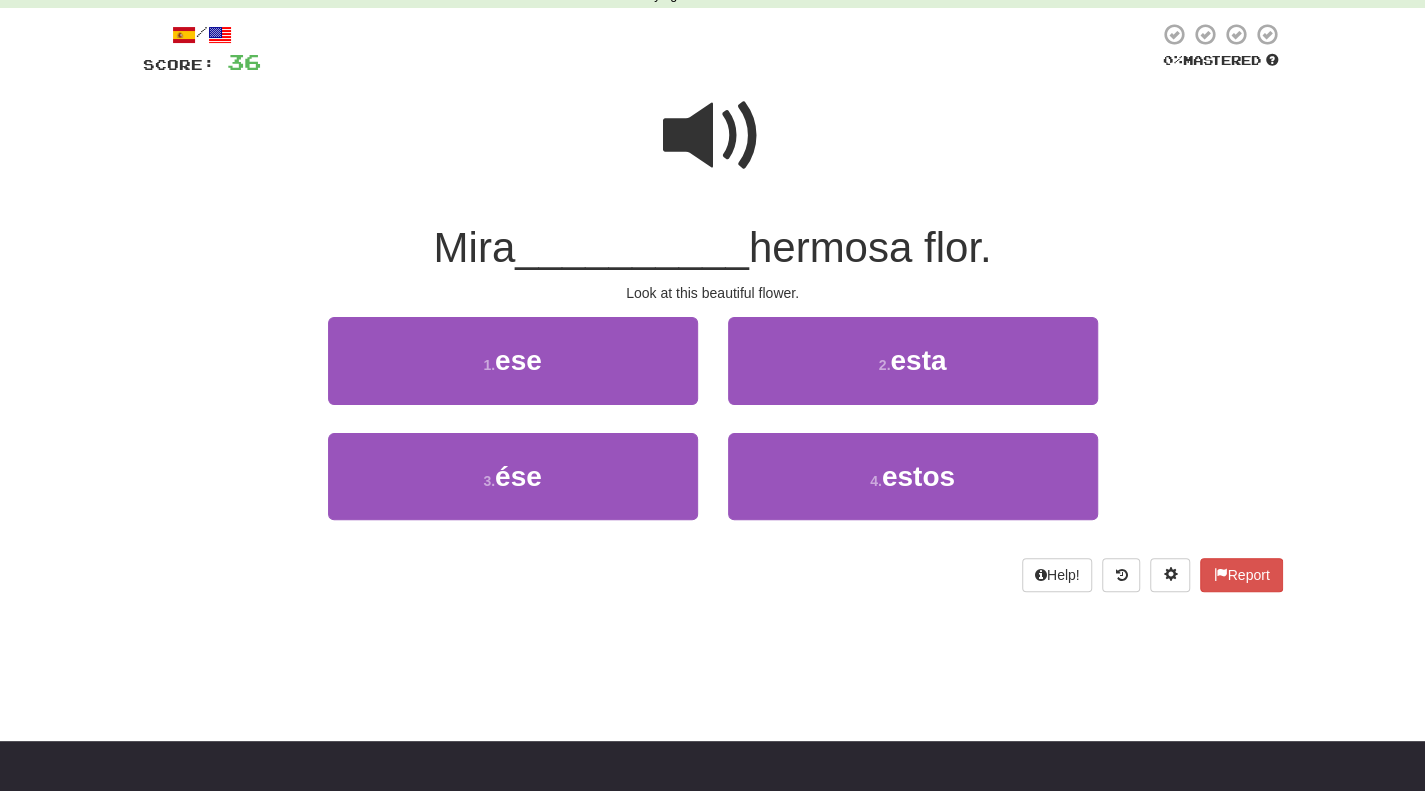 click at bounding box center (713, 136) 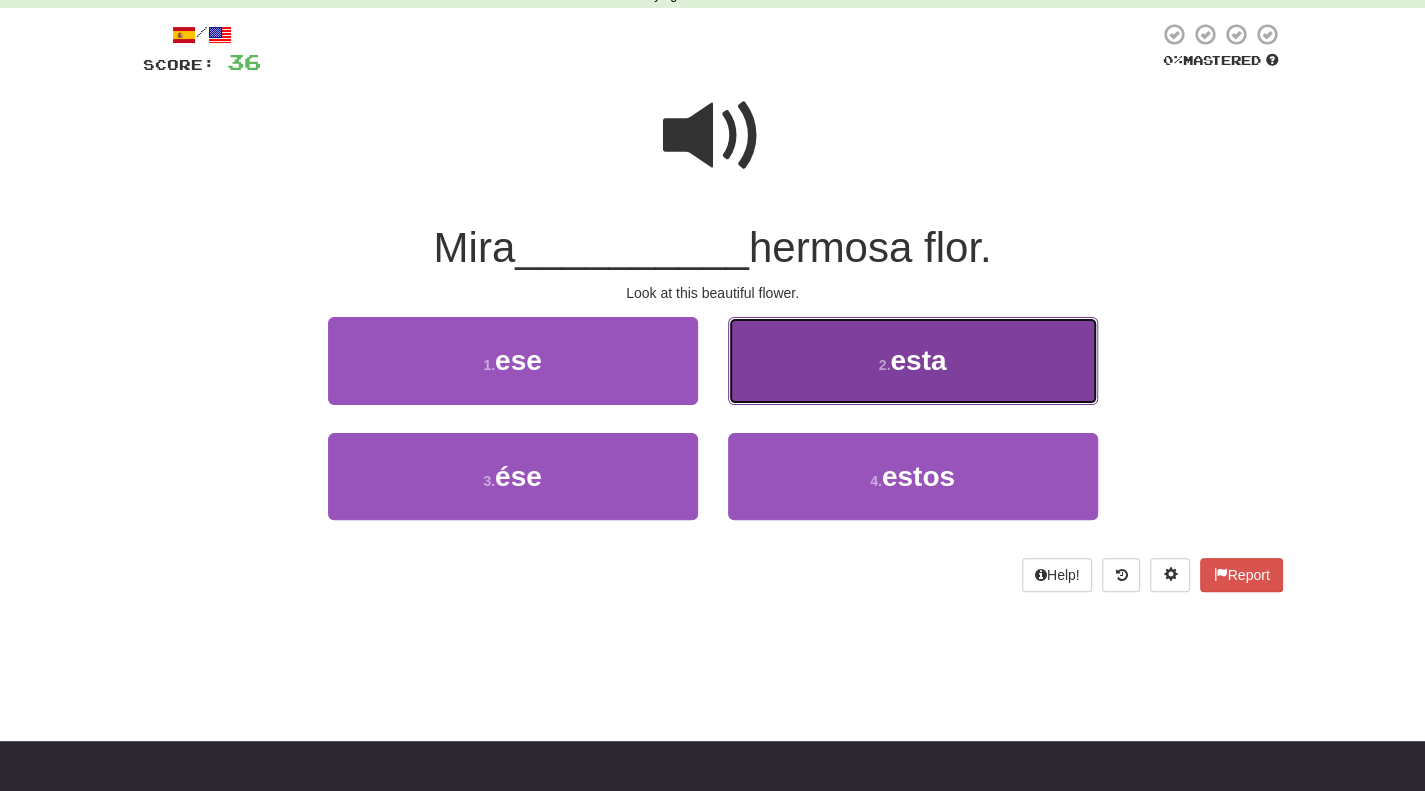 click on "2 .  esta" at bounding box center [913, 360] 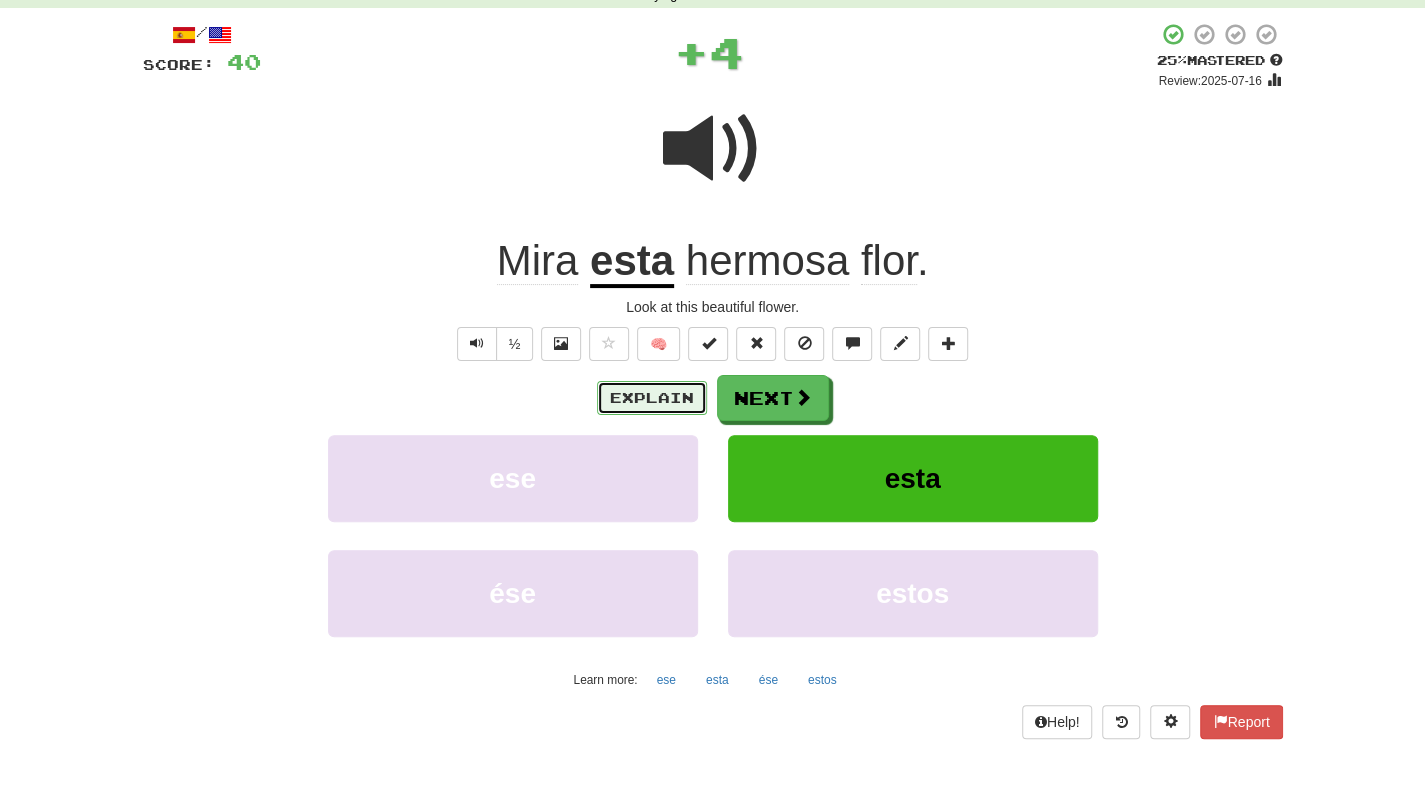 click on "Explain" at bounding box center [652, 398] 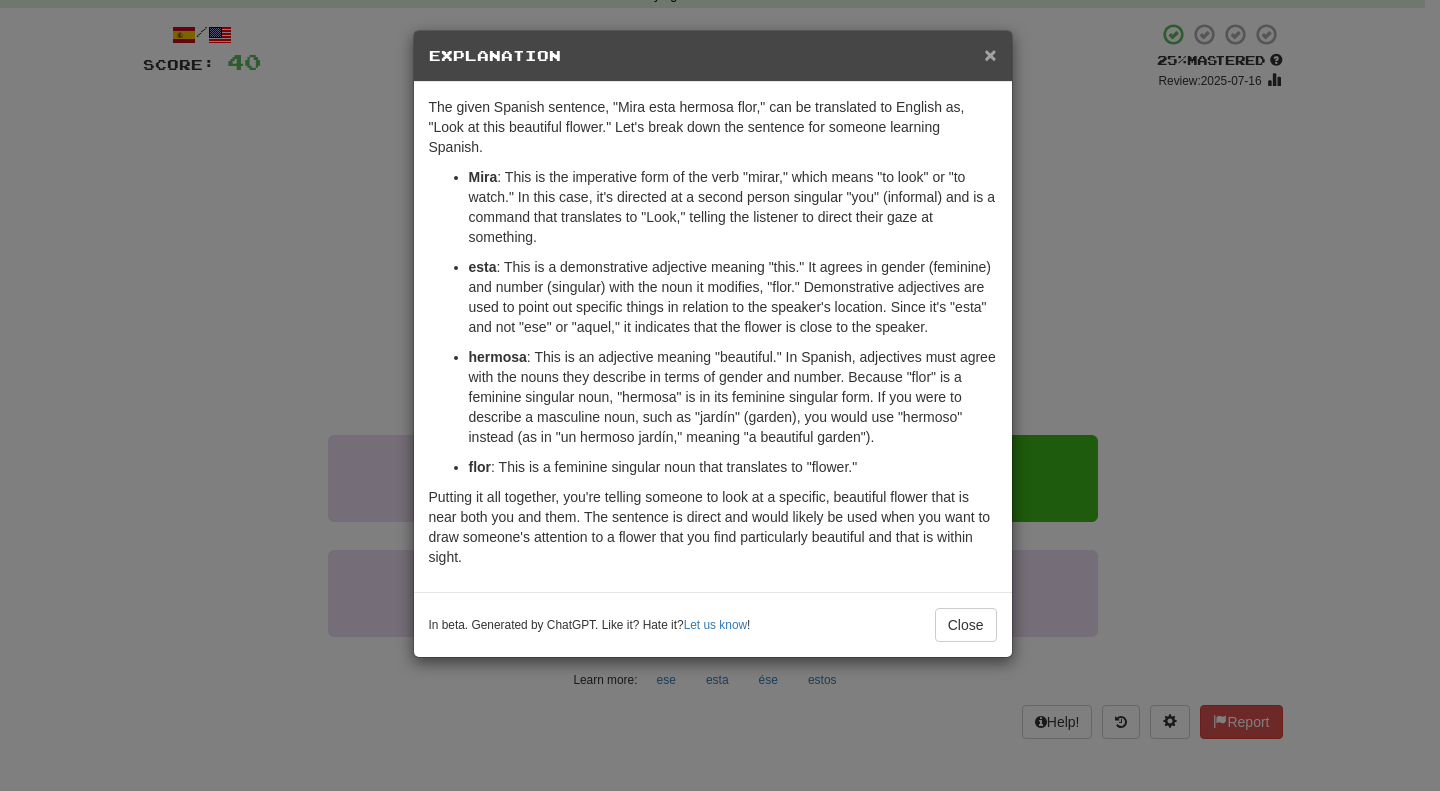 click on "×" at bounding box center [990, 54] 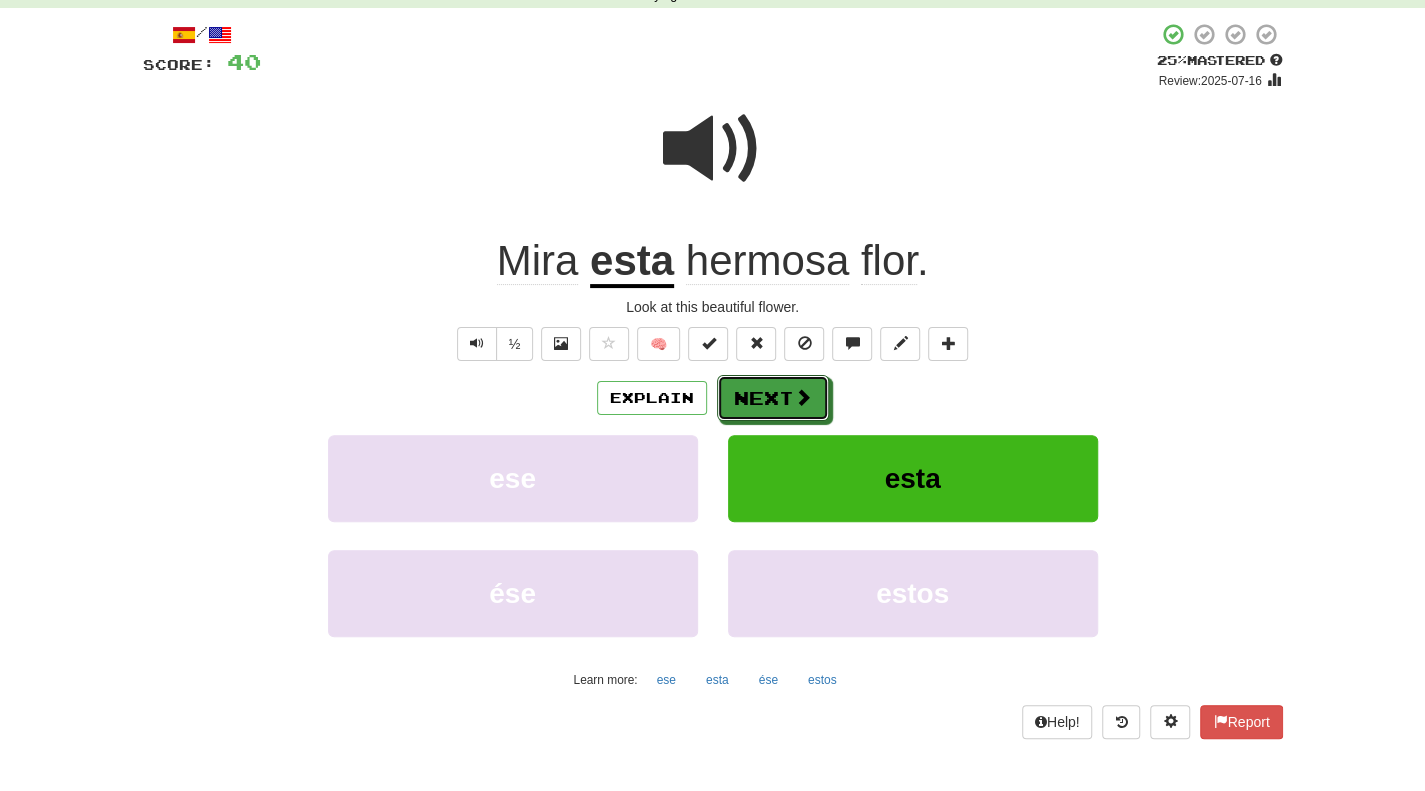 click on "Next" at bounding box center [773, 398] 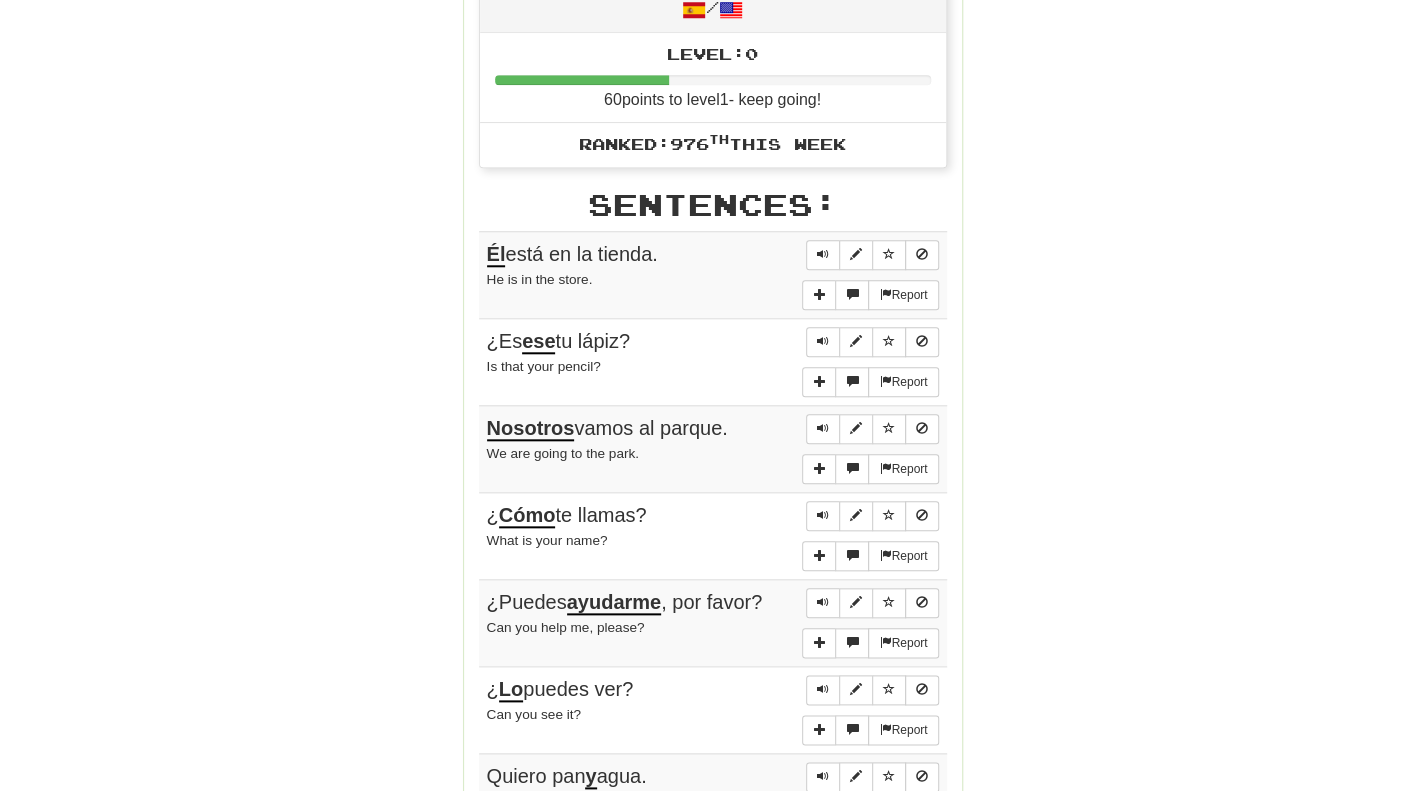 scroll, scrollTop: 1000, scrollLeft: 0, axis: vertical 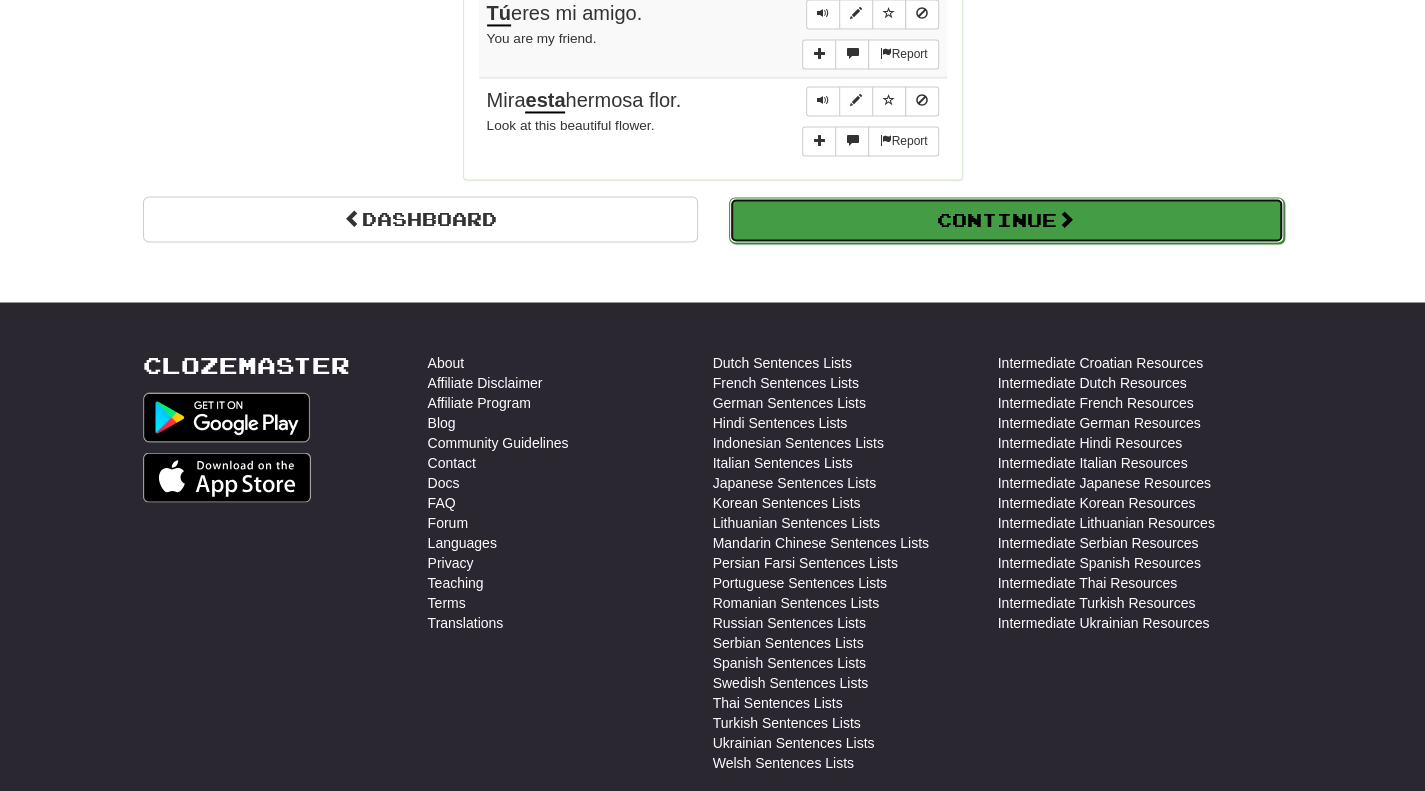 click on "Continue" at bounding box center (1006, 220) 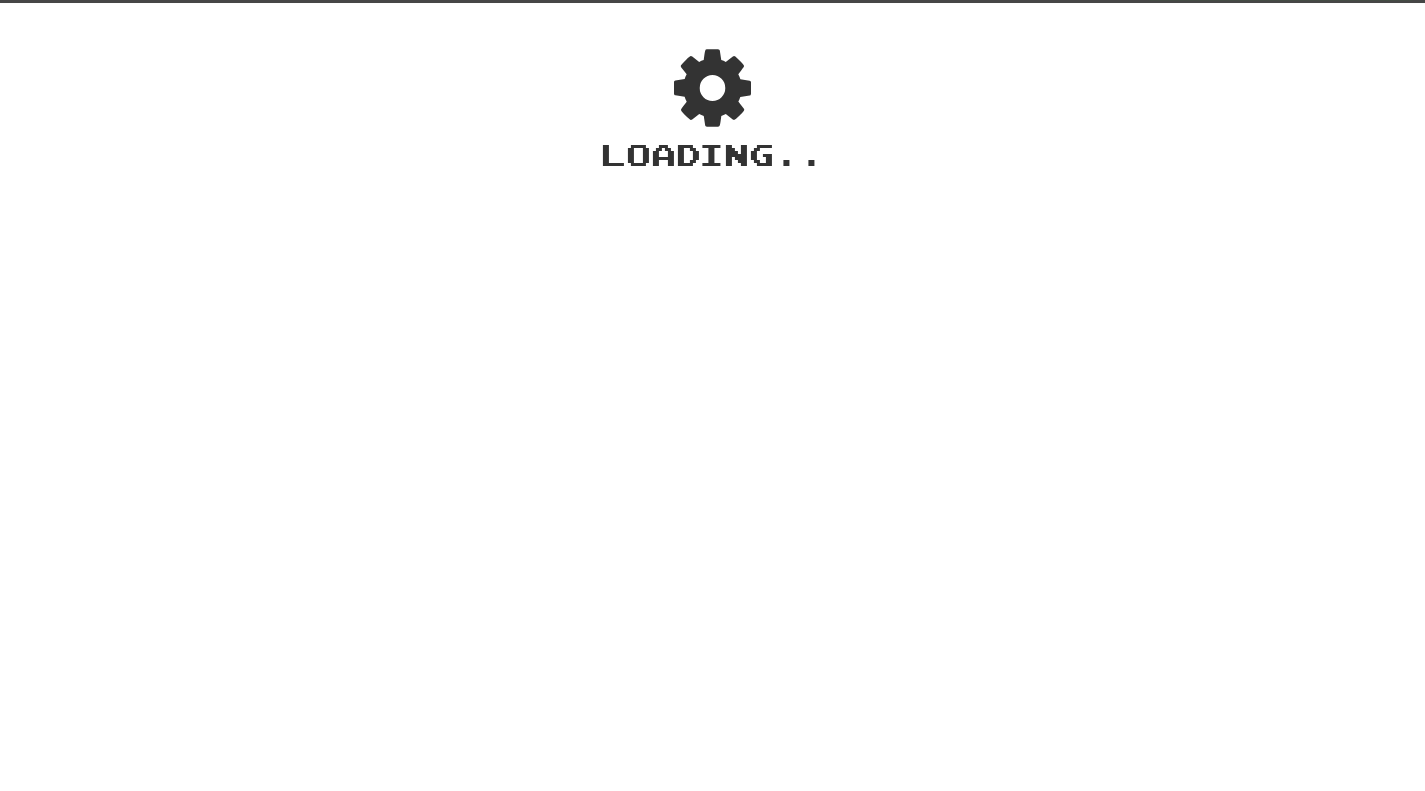 scroll, scrollTop: 0, scrollLeft: 0, axis: both 